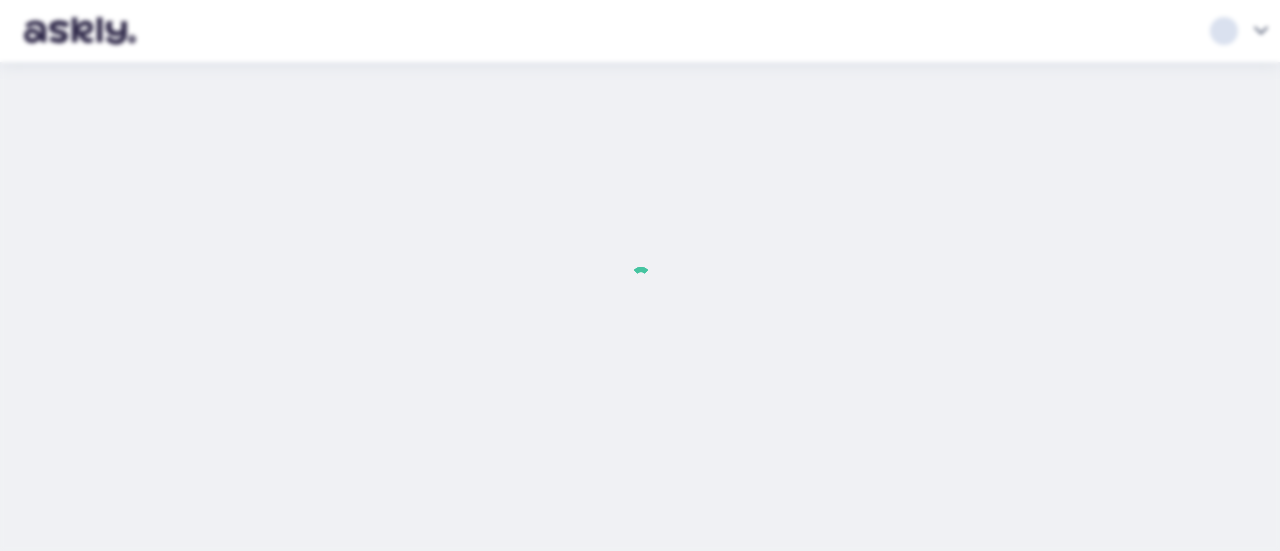 scroll, scrollTop: 0, scrollLeft: 0, axis: both 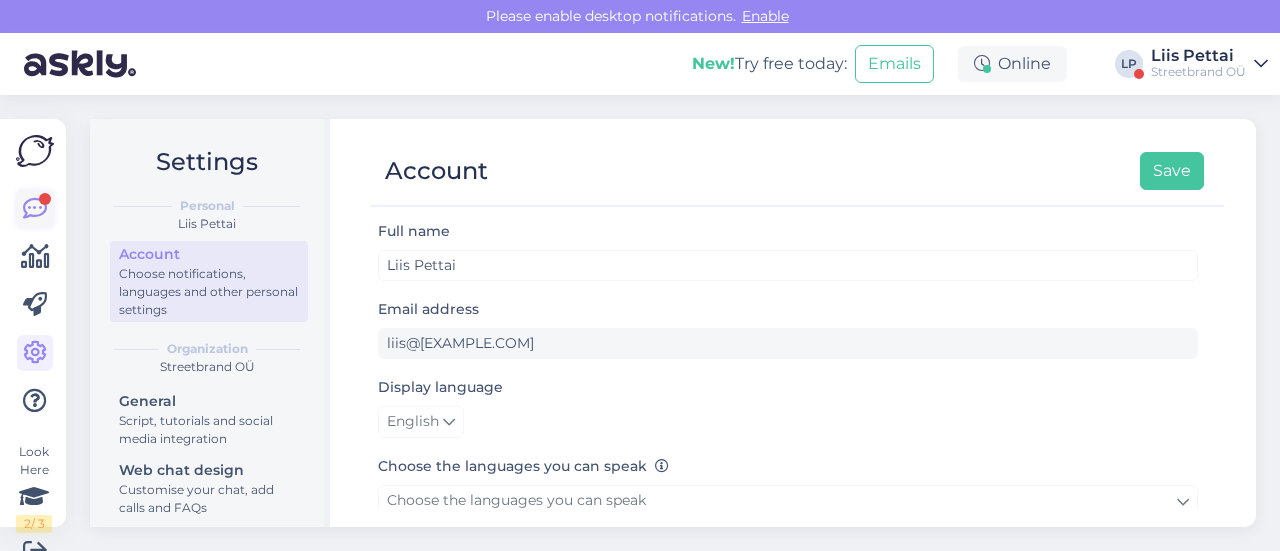 click at bounding box center (35, 209) 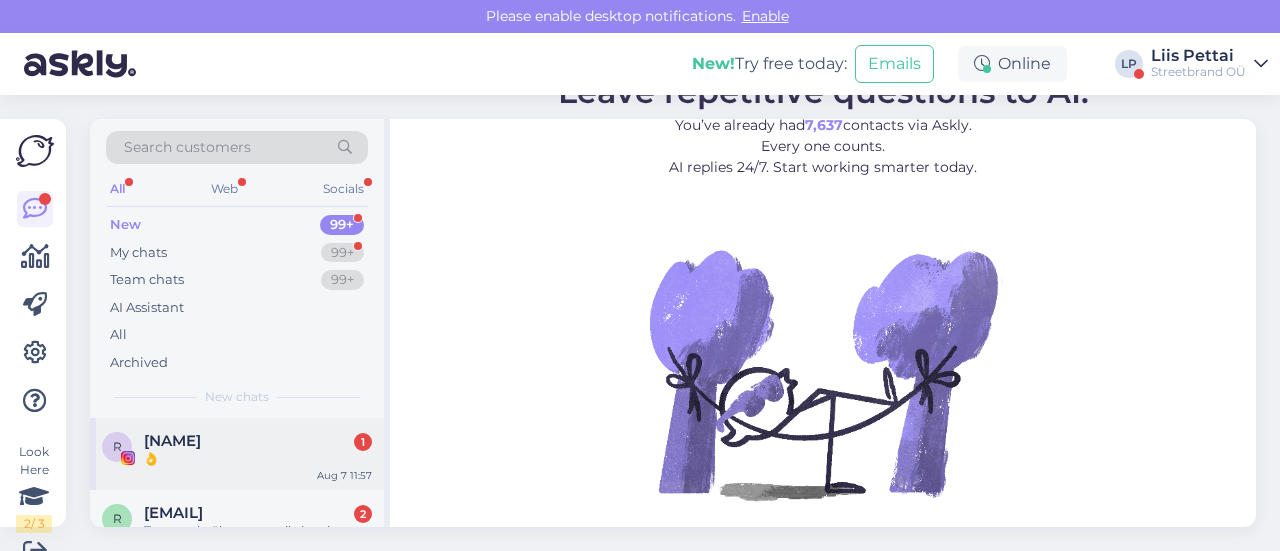 click on "R [NAME] 1 👌 Aug 7 11:57" at bounding box center (237, 454) 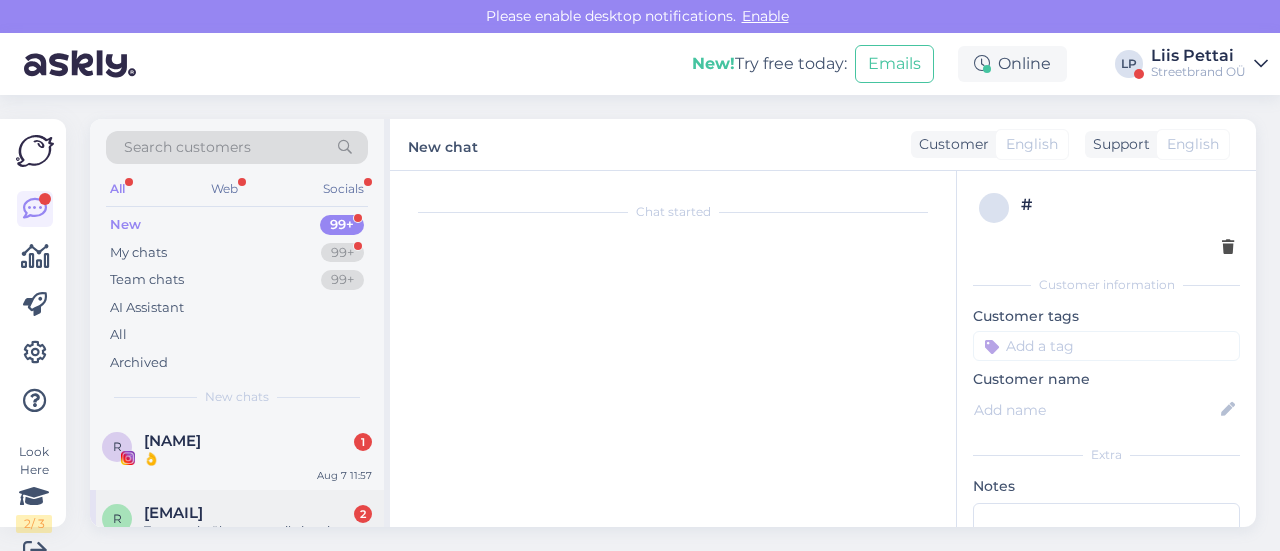 scroll, scrollTop: 30, scrollLeft: 0, axis: vertical 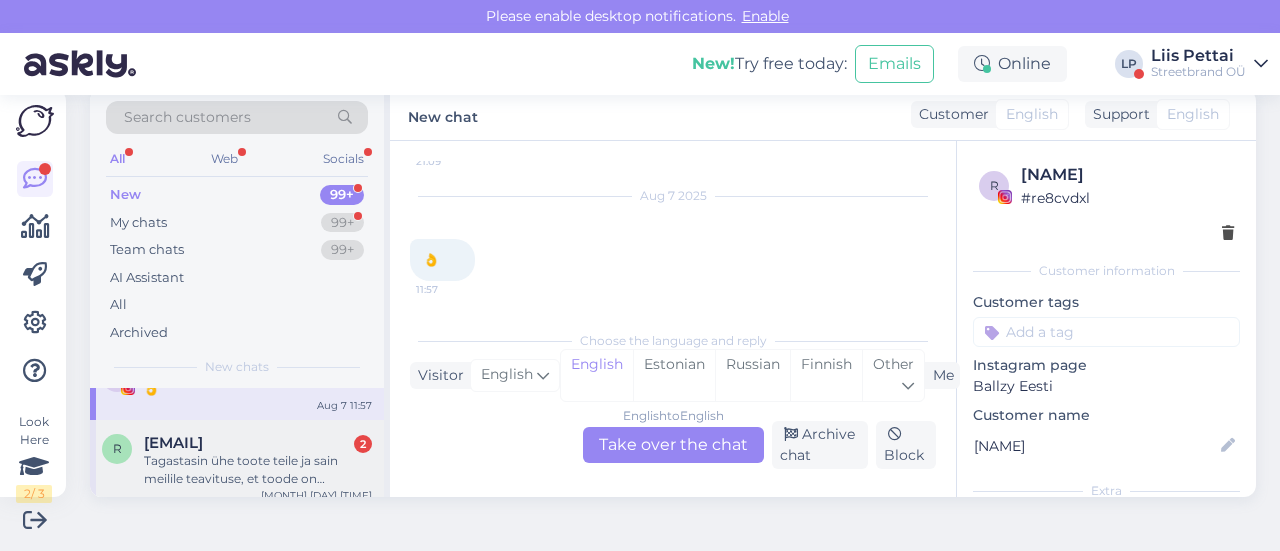 click on "Tagastasin ühe toote teile ja sain meilile teavituse, et toode on tagastatud. Tagastamisel polnud kusagil kirjas, et kas tahan raha tagasi või toote. Sooviksin saada raha tagasi. Tagastuse nr on 6142755" at bounding box center [258, 470] 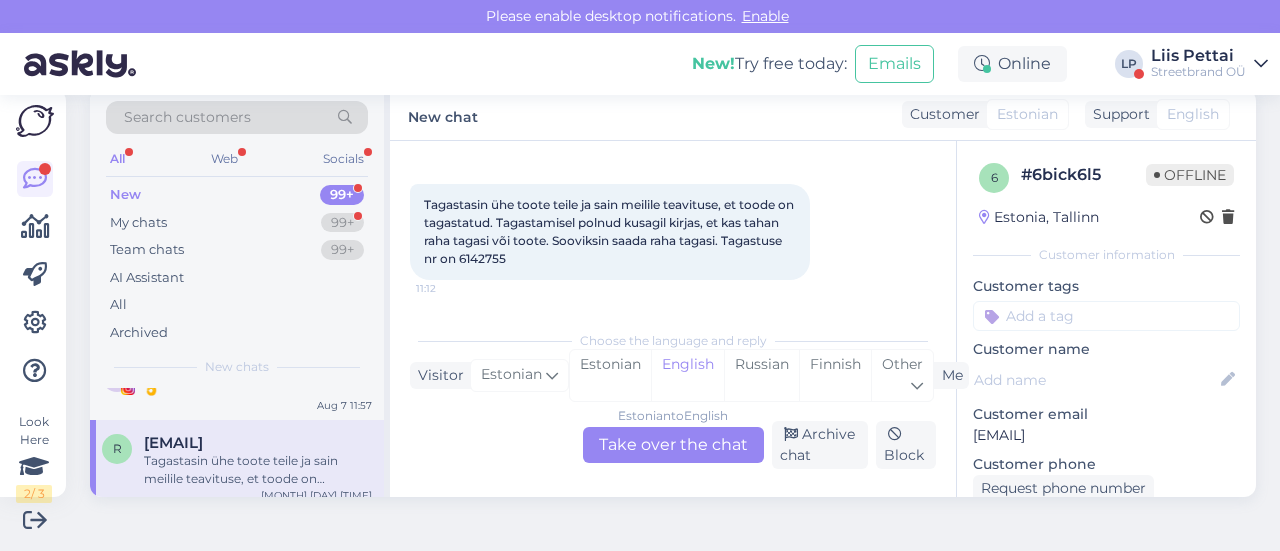 scroll, scrollTop: 168, scrollLeft: 0, axis: vertical 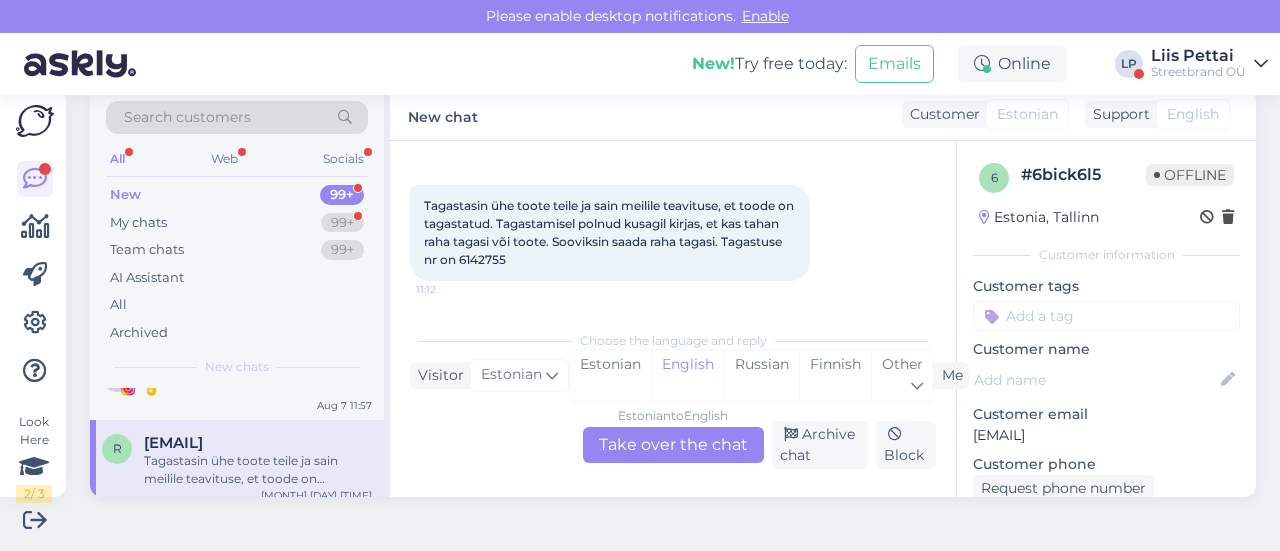 click on "Estonian  to  English Take over the chat" at bounding box center (673, 445) 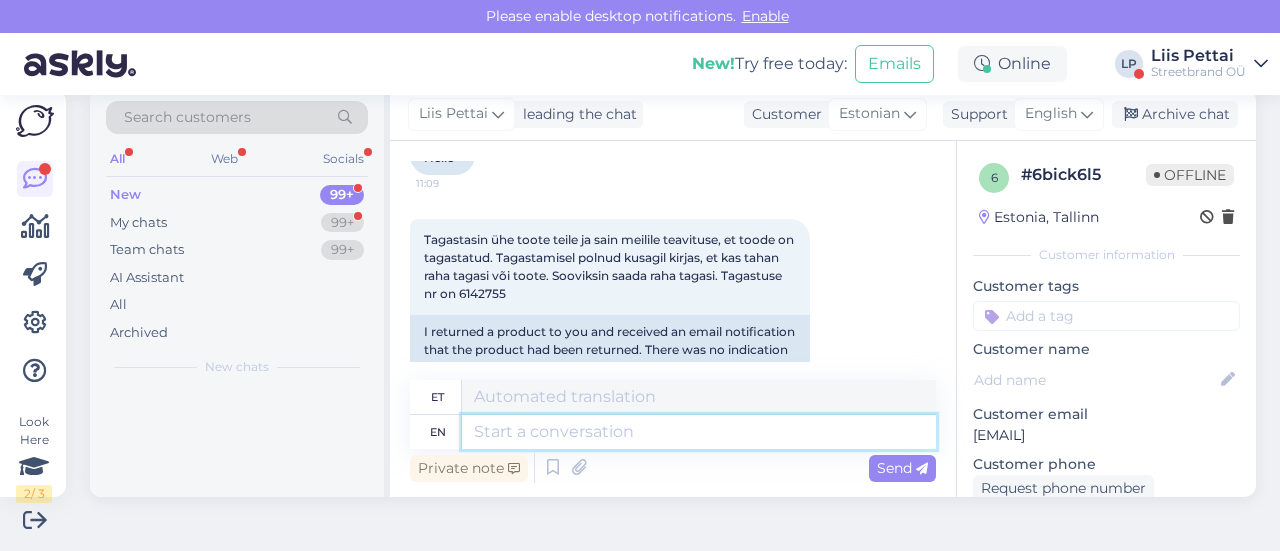 click at bounding box center (699, 432) 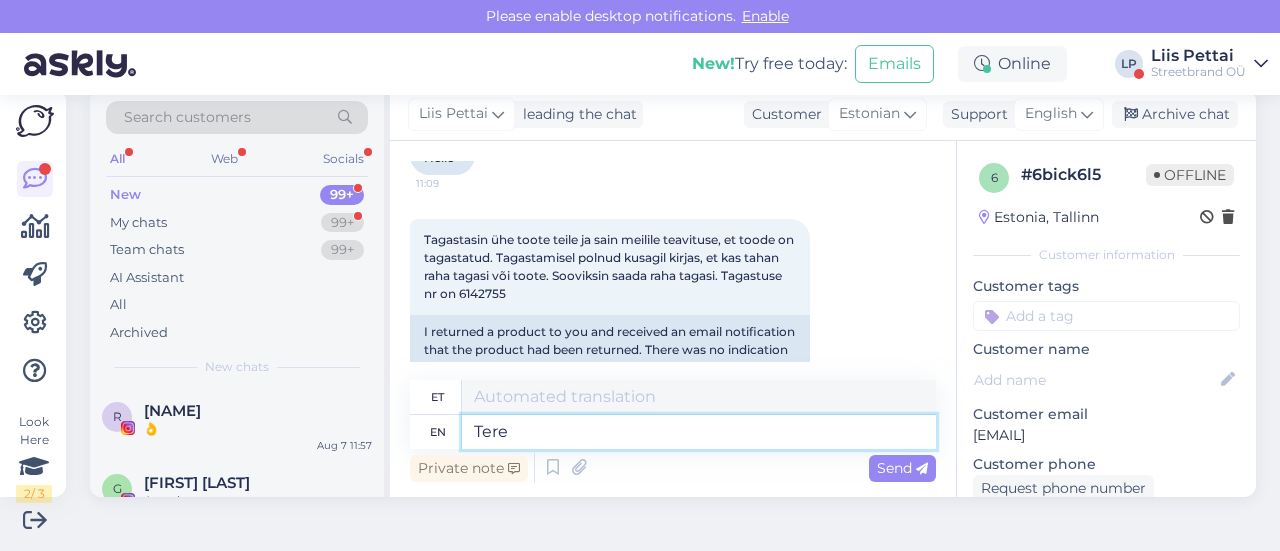 type on "Tere a" 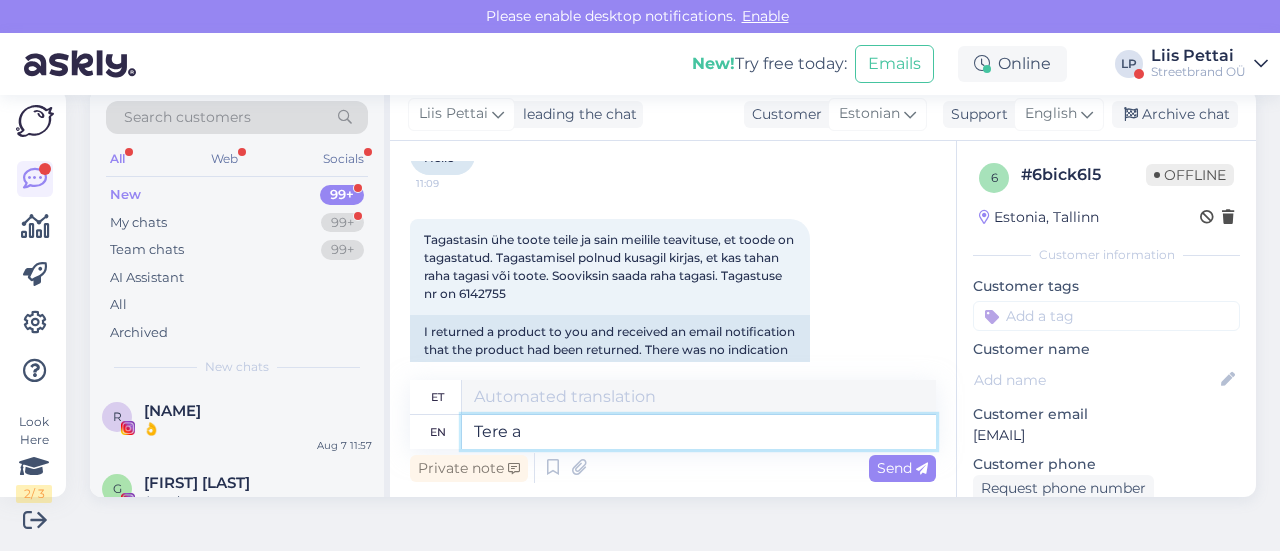 type on "Tere" 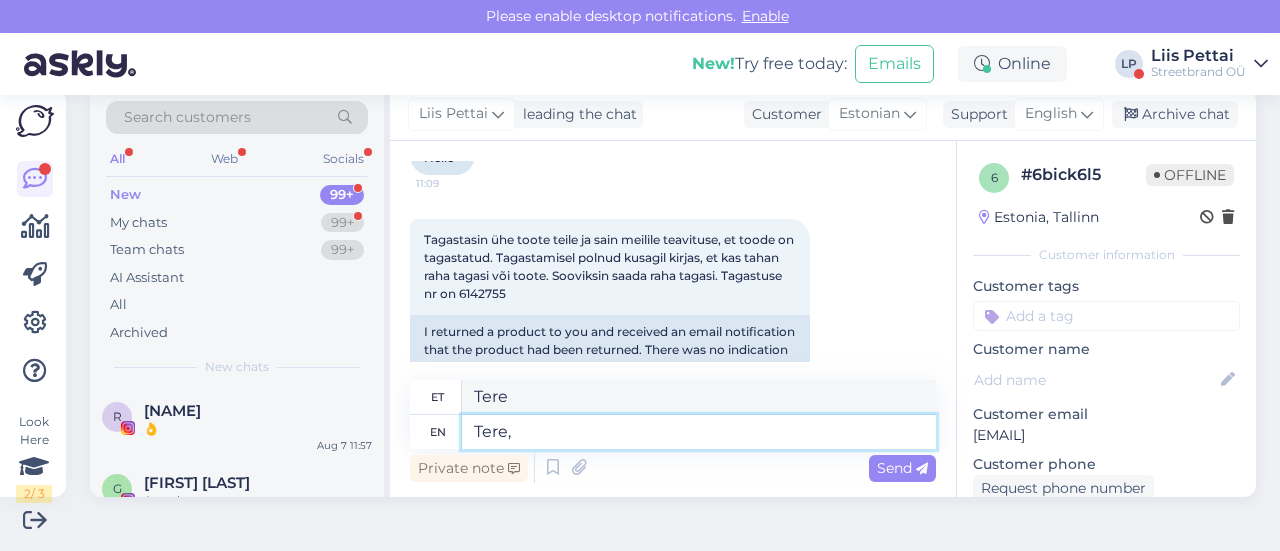 type on "Tere," 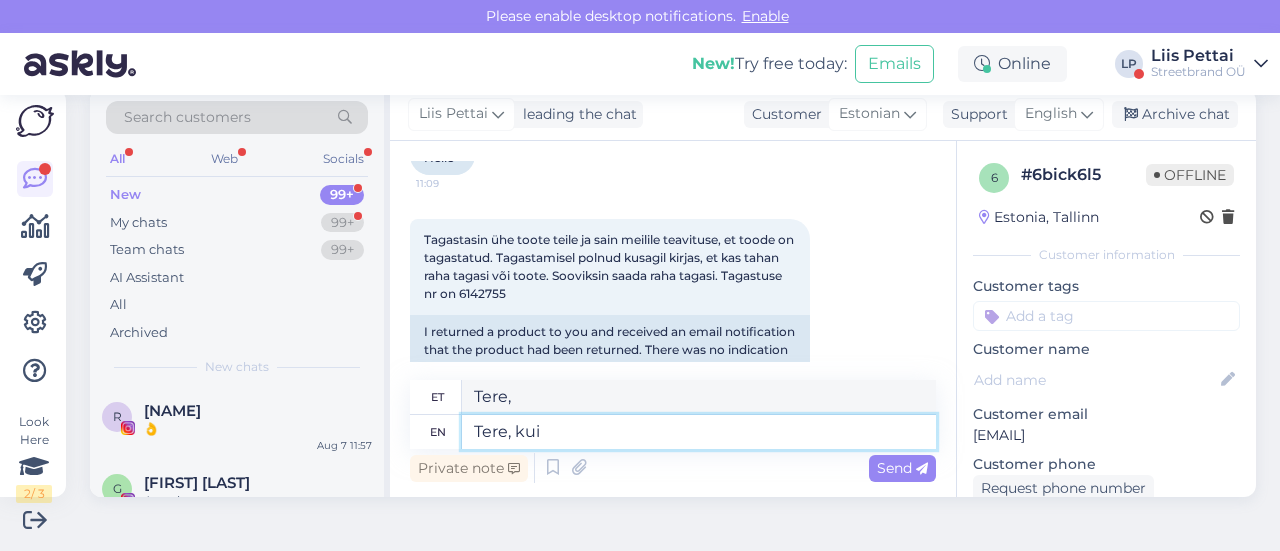 type on "Tere, kui l" 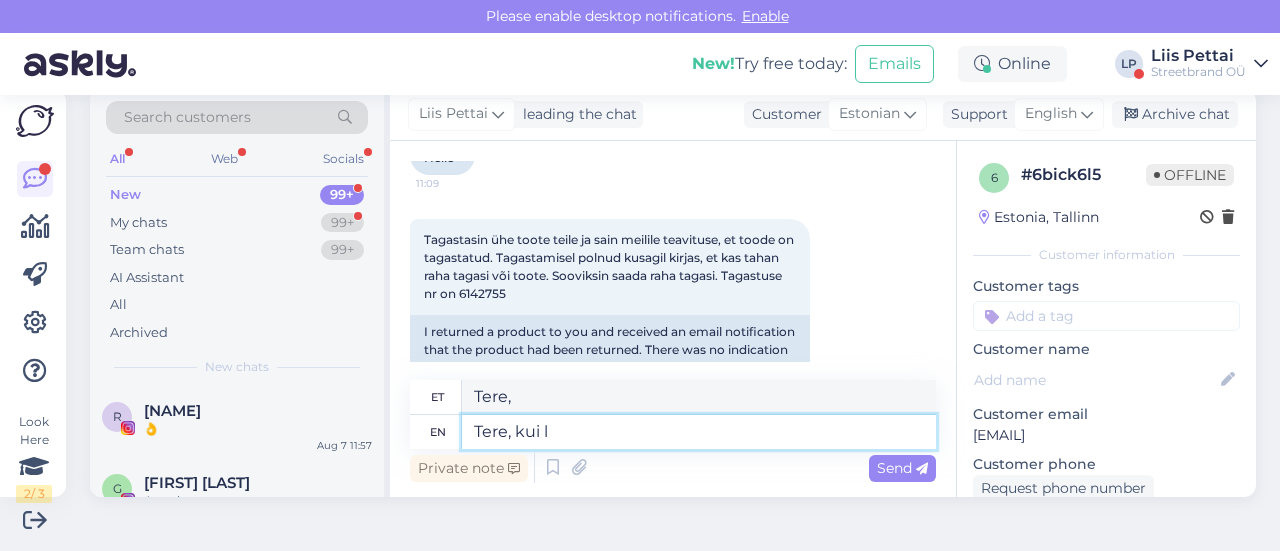 type on "Tere, kui" 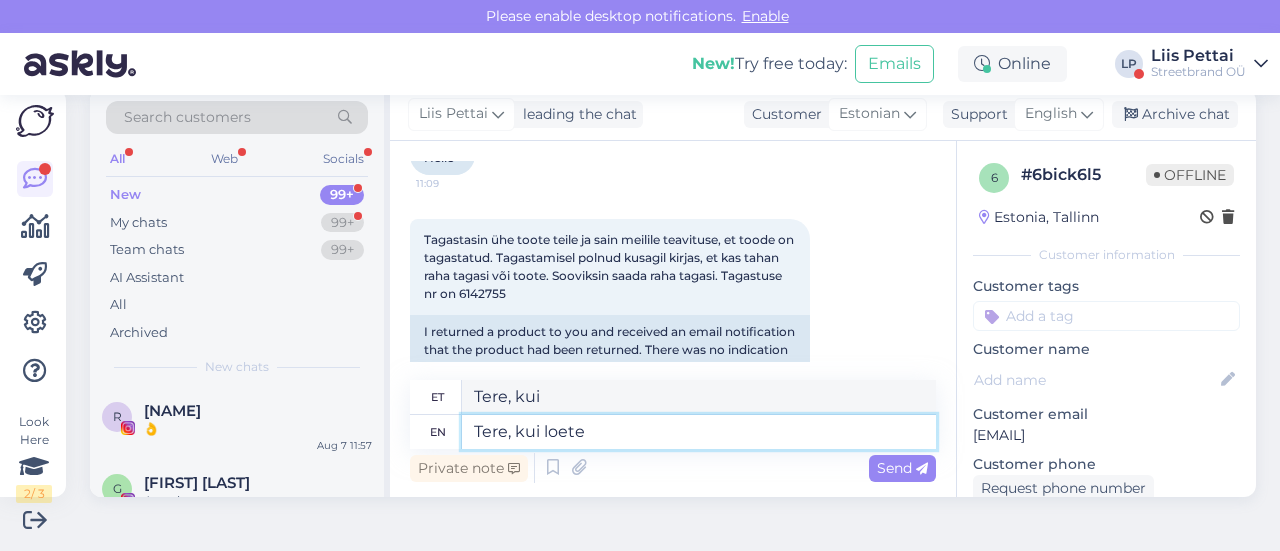 type on "Tere, kui loete m" 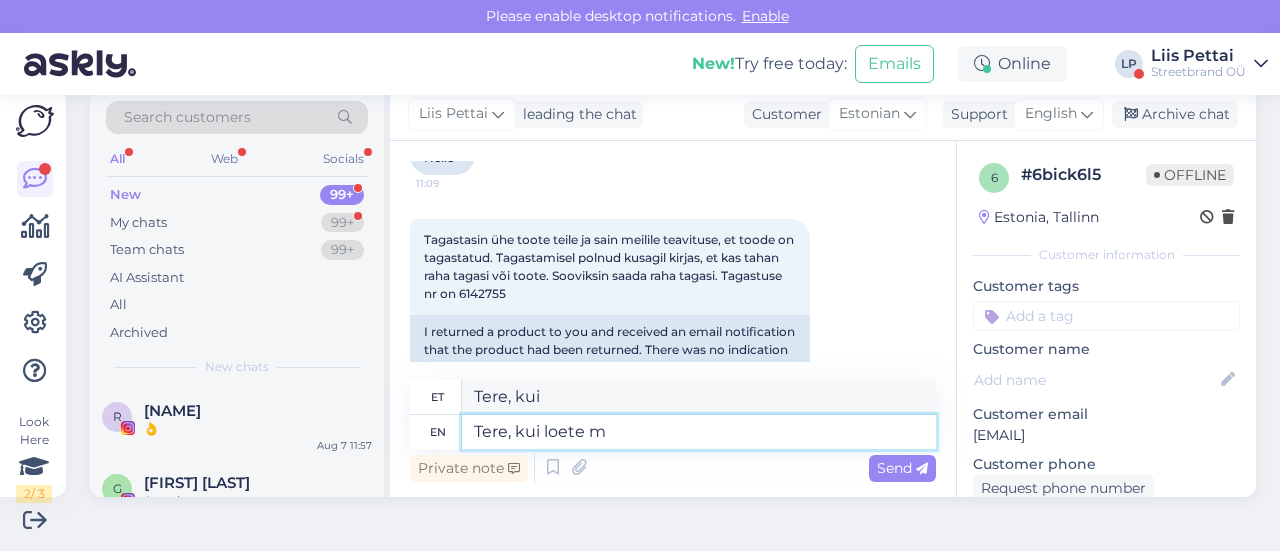 type on "Tere, kui loete" 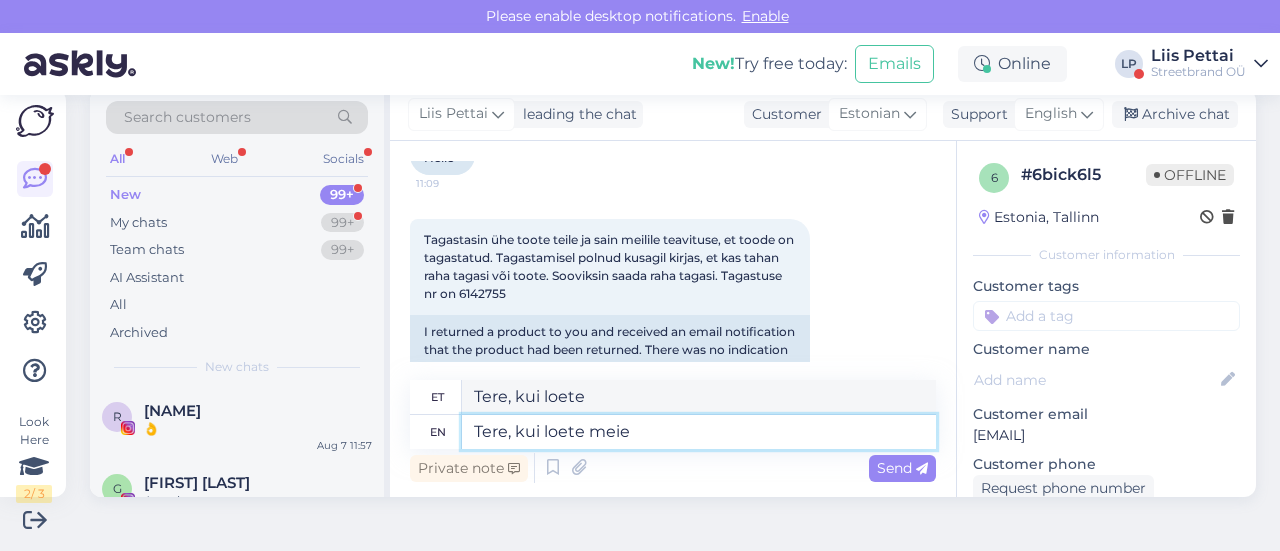 type on "Tere, kui loete meie t" 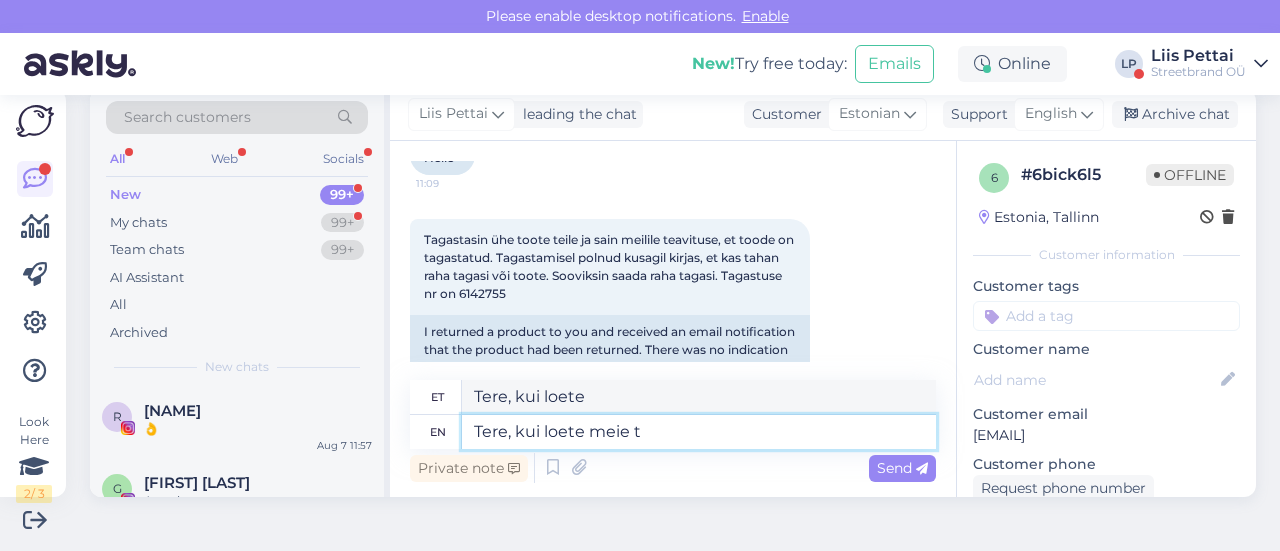 type on "Tere, kui loete meie" 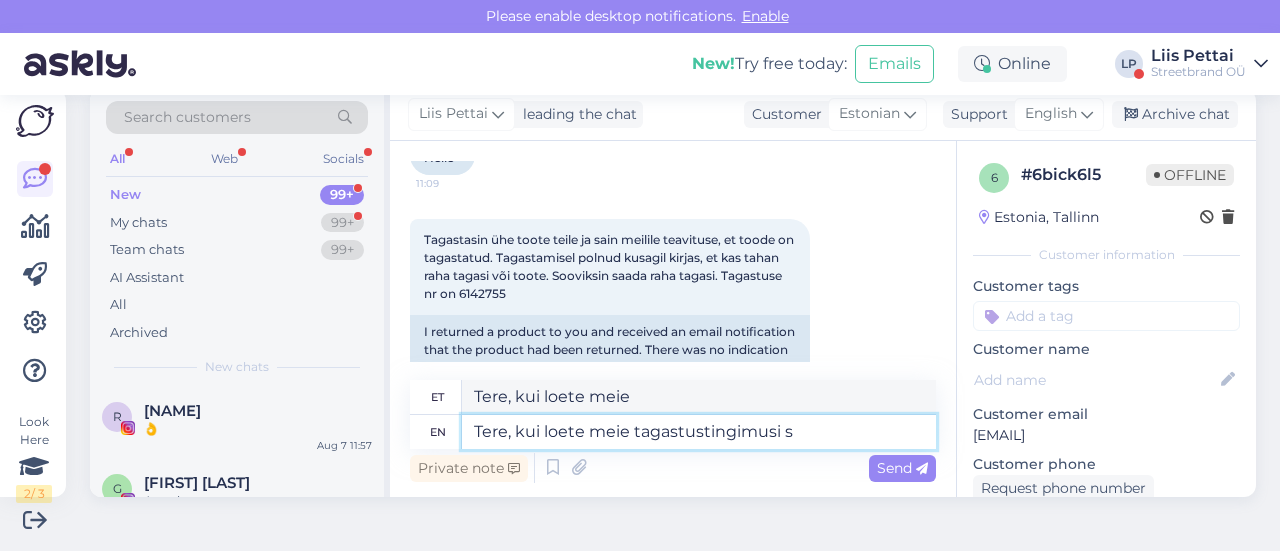 type on "Tere, kui loete meie tagastustingimusi si" 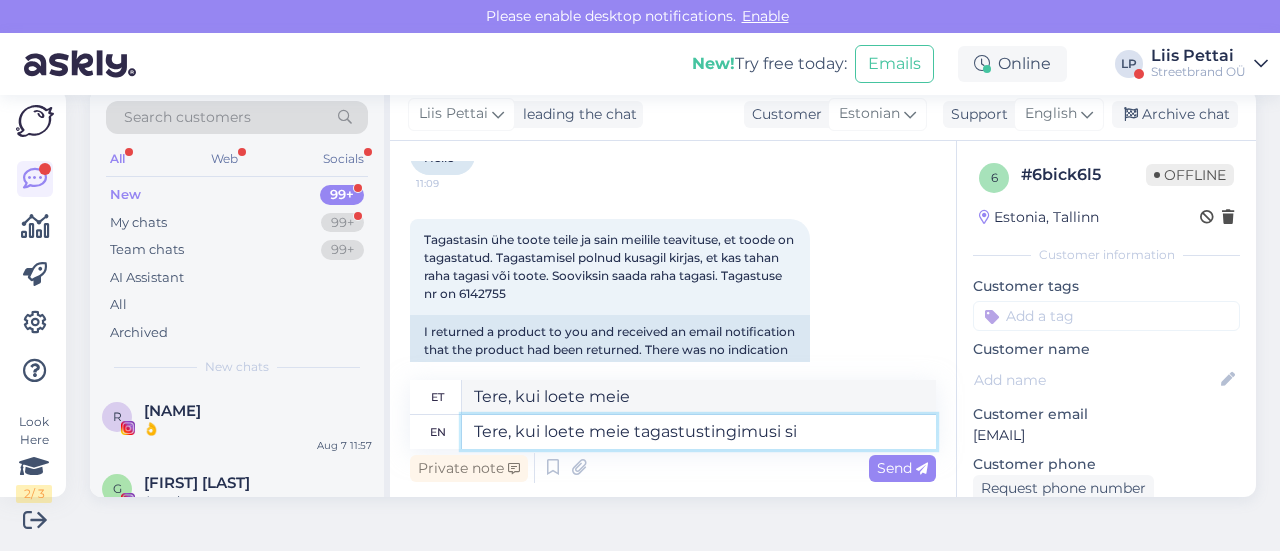 type on "Tere, kui loete meie tagastustingimused" 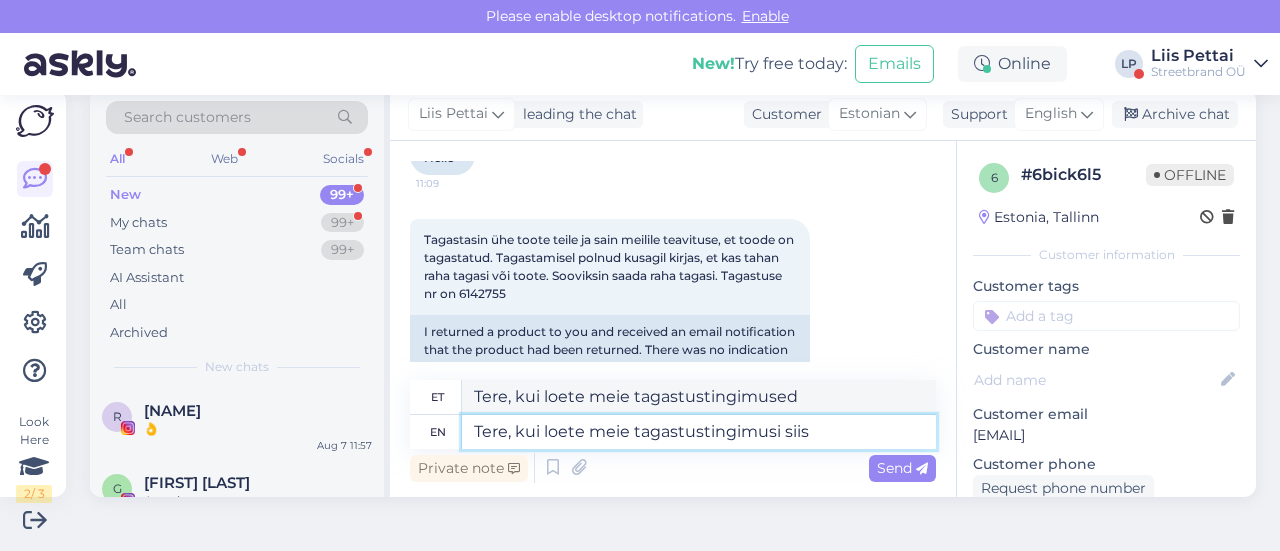 type on "Tere, kui loete meie tagastustingimusi siis" 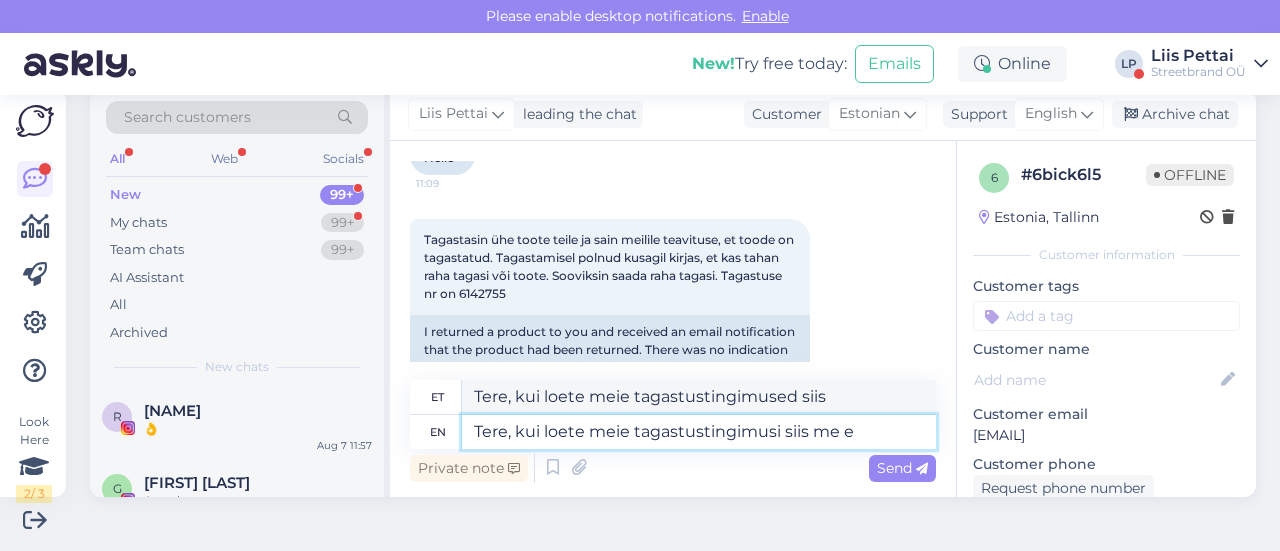 type on "Tere, kui loete meie tagastustingimusi siis me ei" 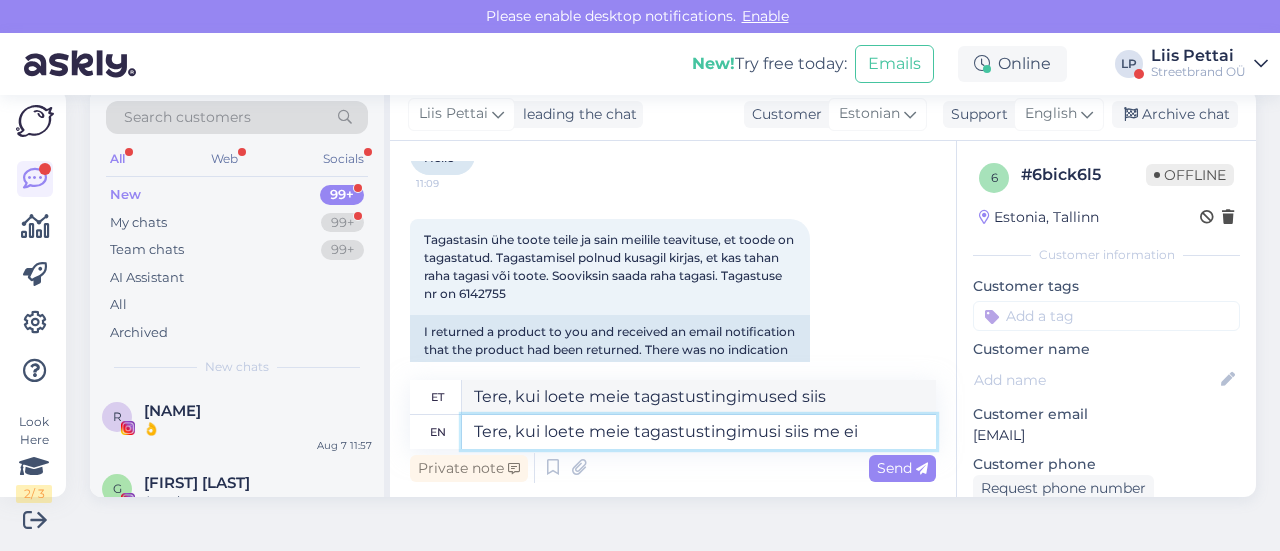 type on "Tere, kui loete meie tagastustingimusi siis me" 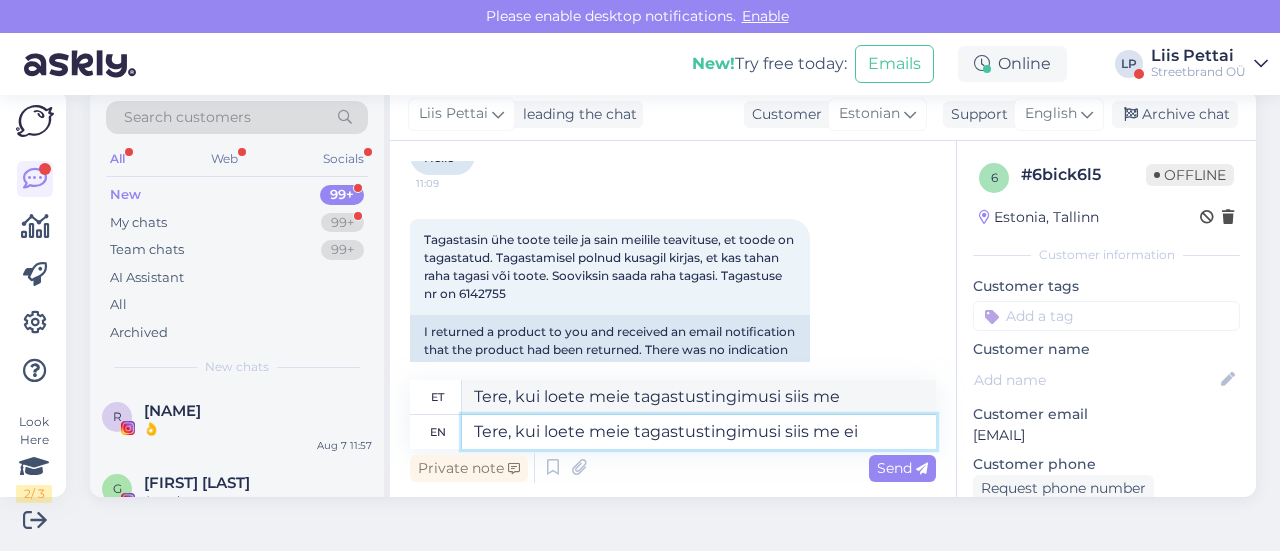 type on "Tere, kui loete meie tagastustingimusi siis me ei" 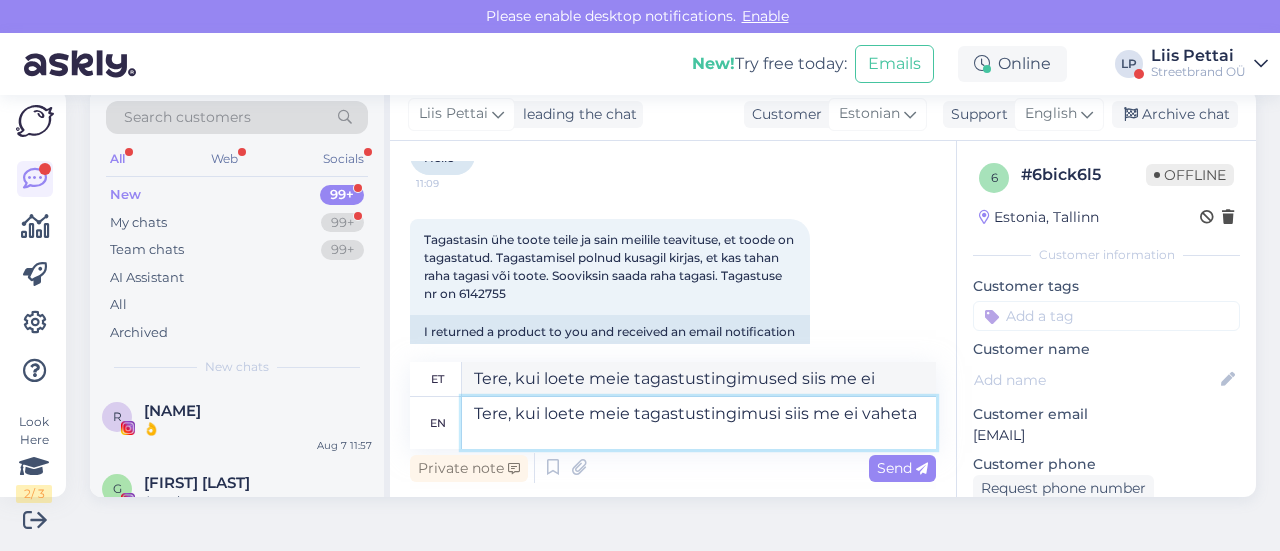 type on "Tere, kui loete meie tagastustingimusi siis me ei vaheta" 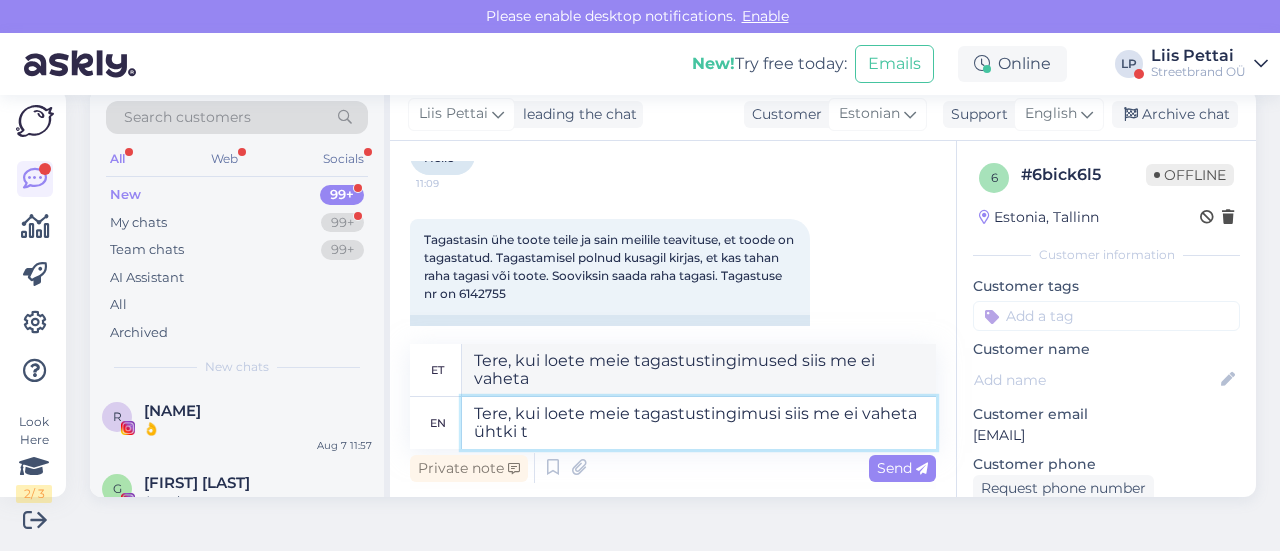type on "Tere, kui loete meie tagastustingimusi siis me ei vaheta ühtki to" 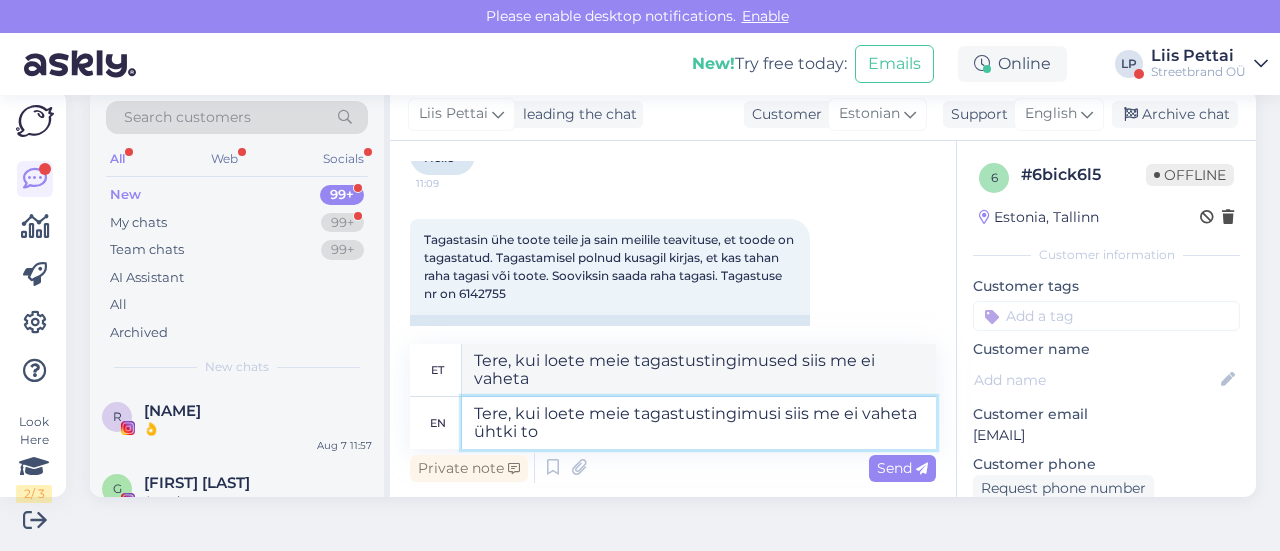 type on "Tere, kui loete meie tagastustingimused siis me ei vaheta ühtki" 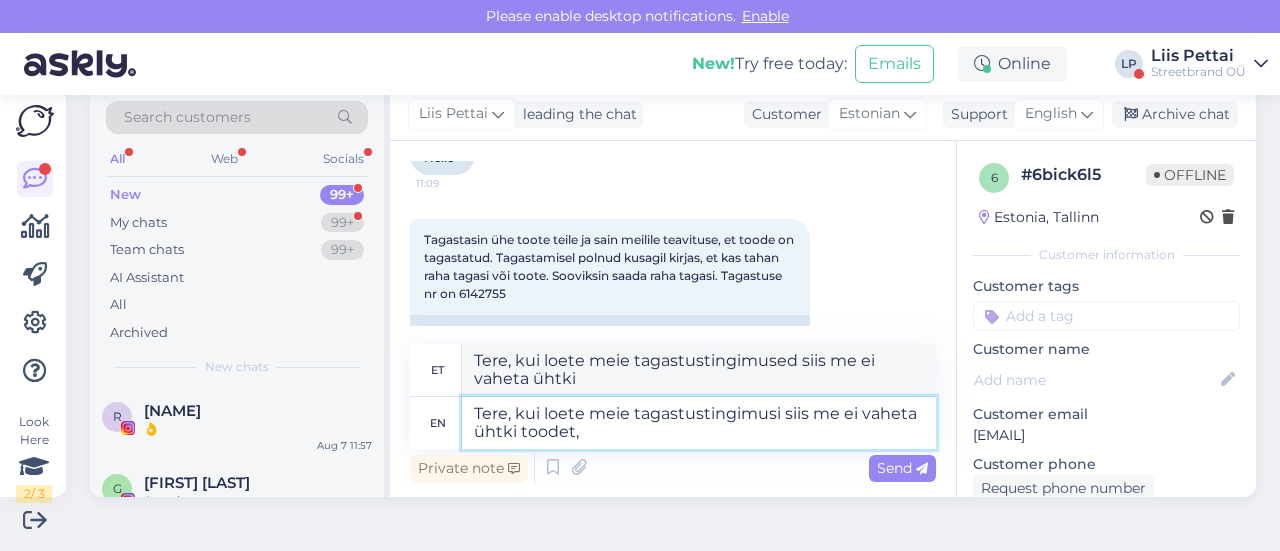 type on "Tere, kui loete meie tagastustingimusi siis me ei vaheta ühtki toodet," 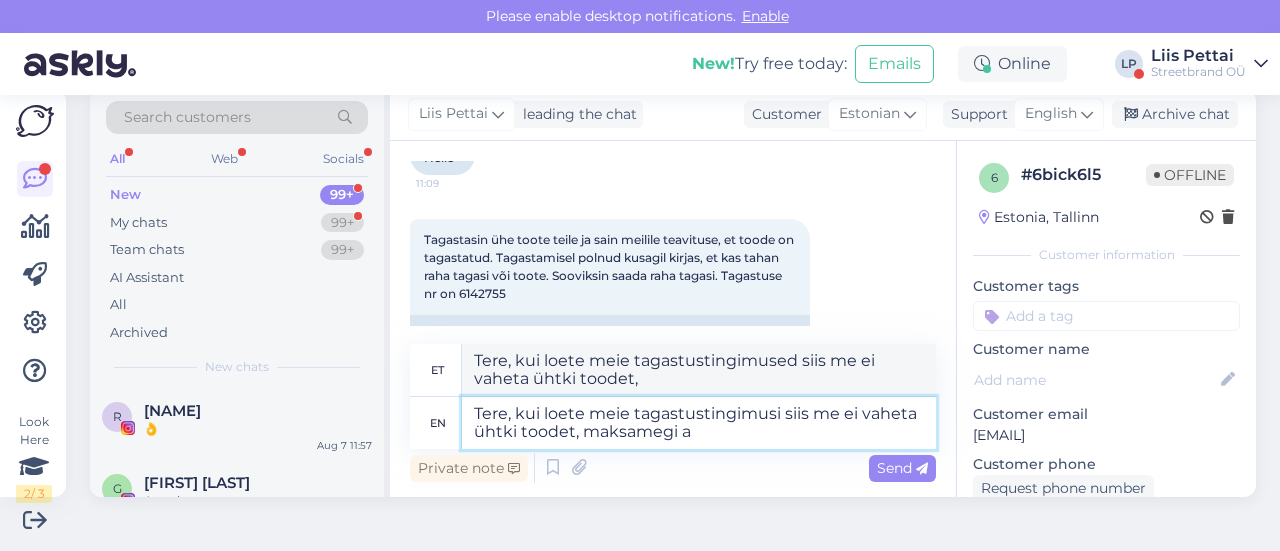 type on "Tere, kui loete meie tagastustingimusi siis me ei vaheta ühtki toodet, maksamegi ai" 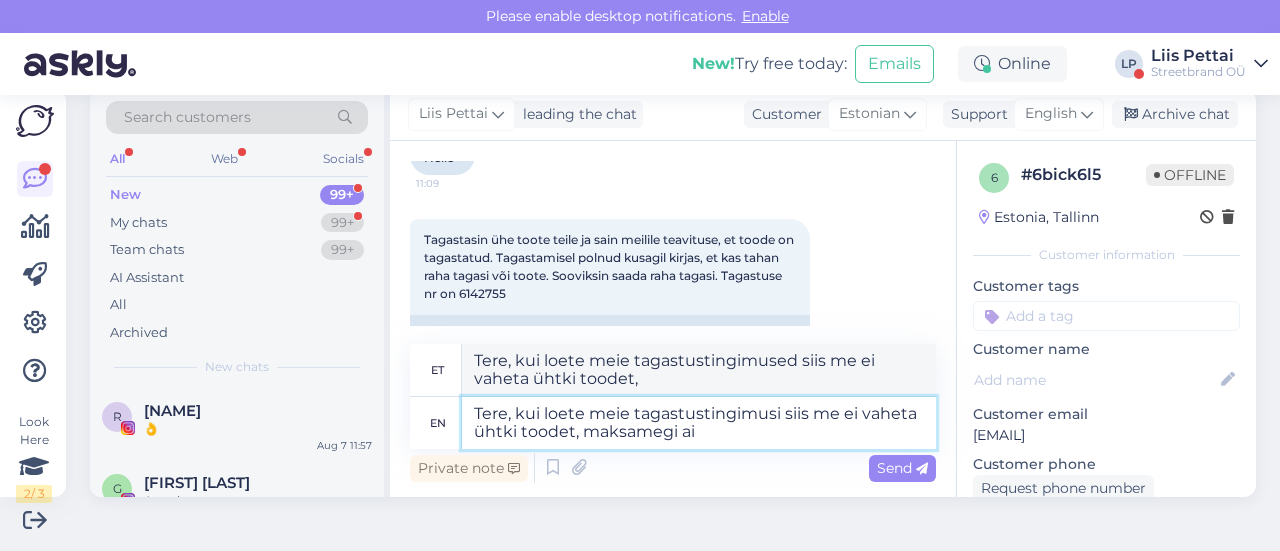 type on "Tere, kui loete meie tagastustingimused siis me ei vaheta ühtki toodet, maksamegi" 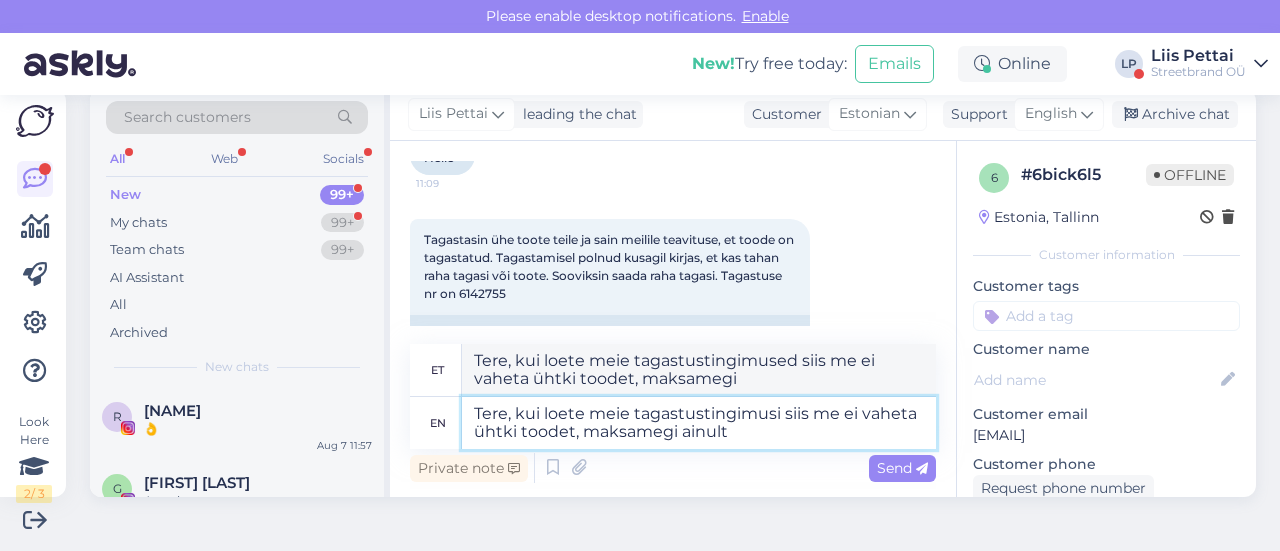 type on "Tere, kui loete meie tagastustingimusi siis me ei vaheta ühtki toodet, maksamegi ainult r" 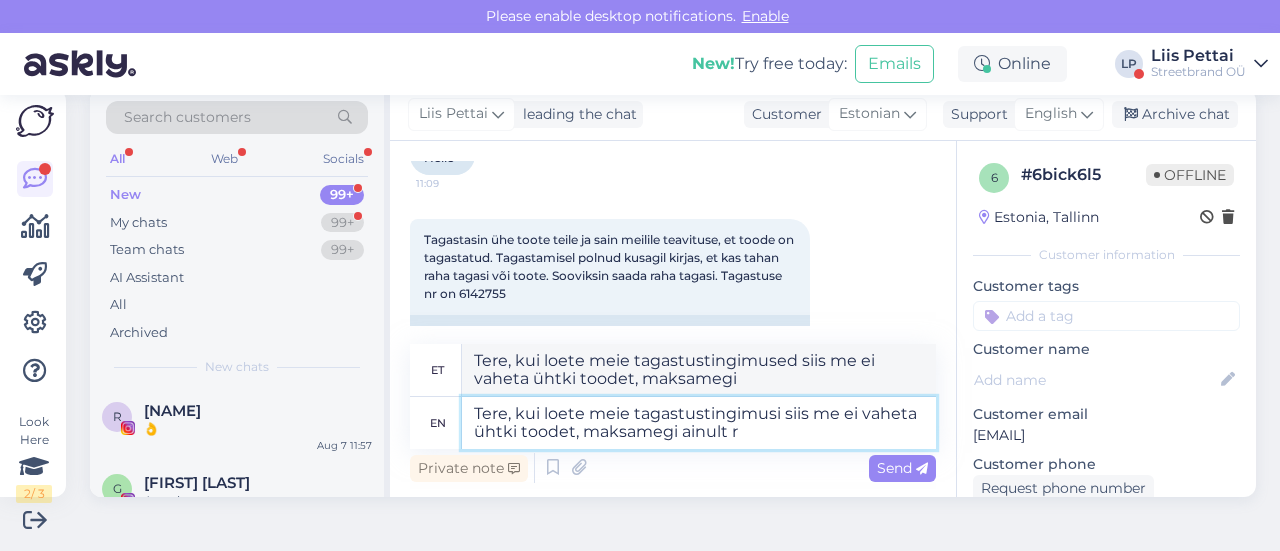 type on "Tere, kui loete meie tagastustingimused siis me ei vaheta ühtki toodet, maksamegi ainult" 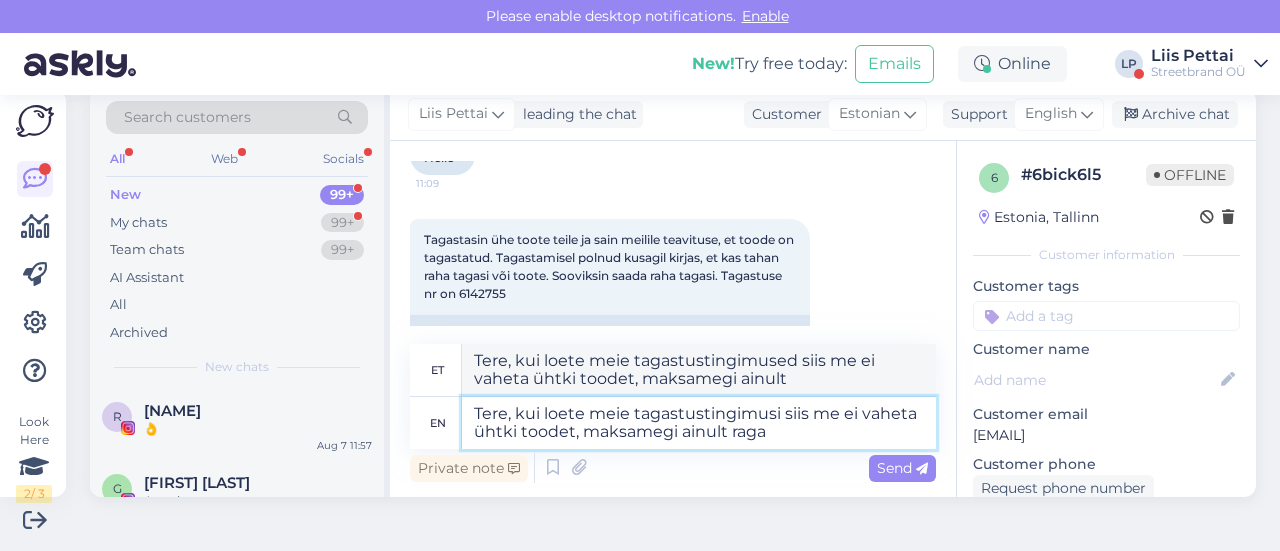 type on "Tere, kui loete meie tagastustingimusi siis me ei vaheta ühtki toodet, maksamegi ainult raga t" 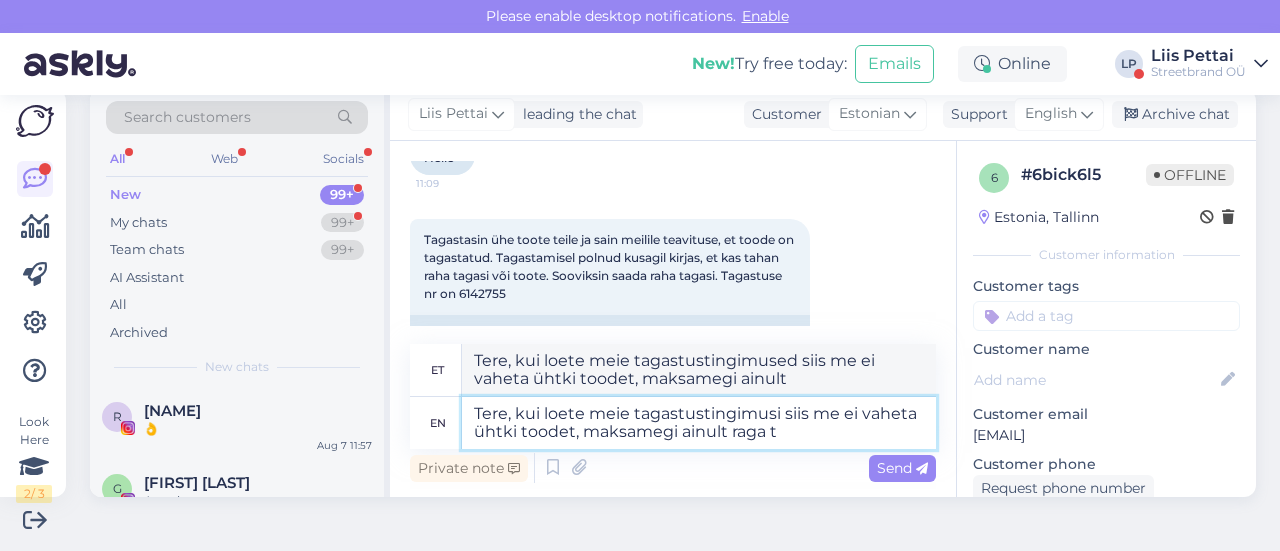 type on "Tere, kui loete meie tagastustingimused siis me ei vaheta ühtki toodet, maksamegi ainult raga" 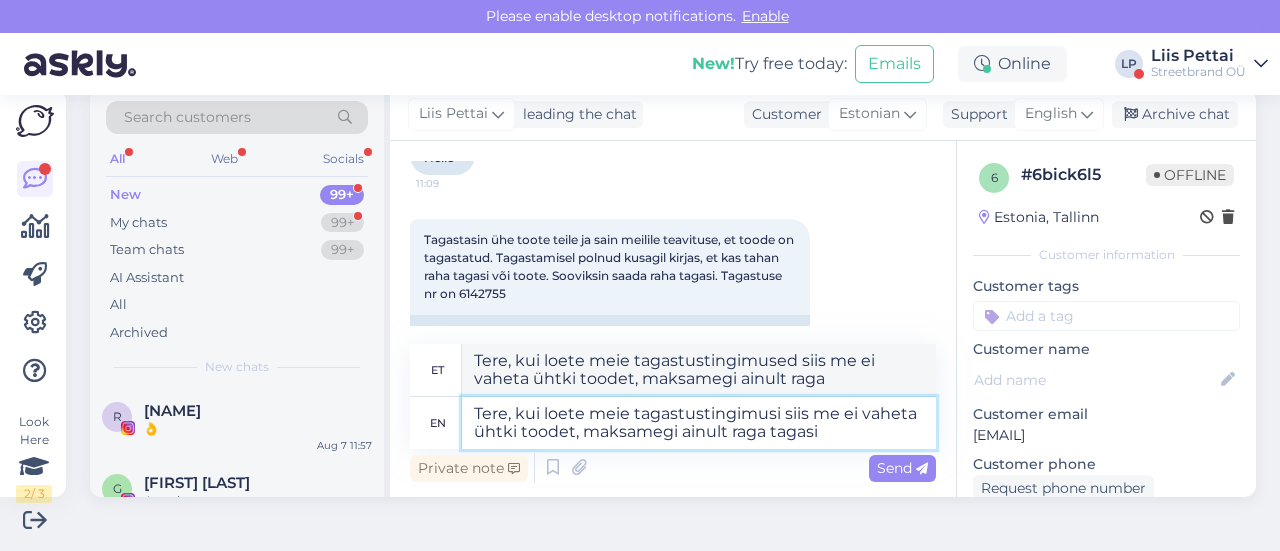 type on "Tere, kui loete meie tagastustingimusi siis me ei vaheta ühtki toodet, maksamegi ainult raga tagasi." 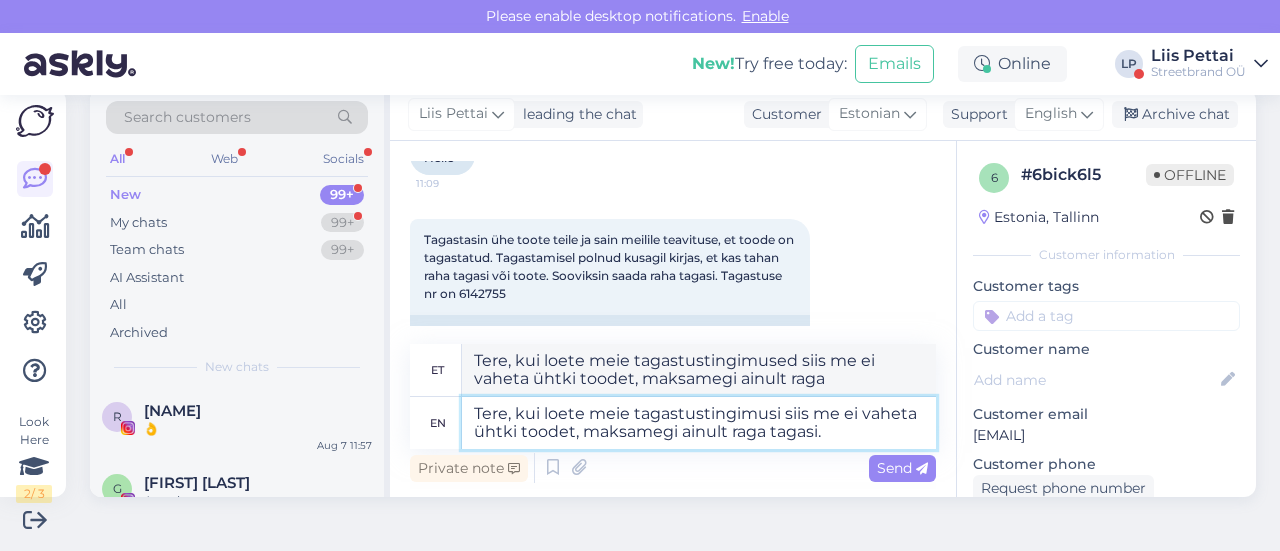 type on "Tere, kui loete meie tagastustingimused siis me ei vaheta ühtki toodet, maksamegi ainult raga tagasi." 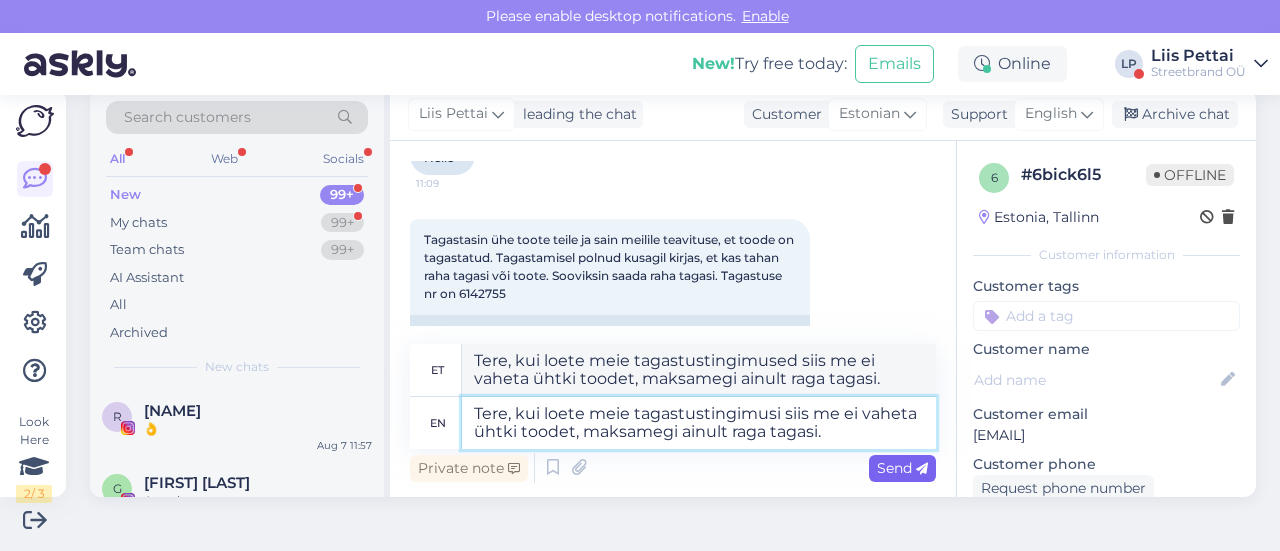 type on "Tere, kui loete meie tagastustingimusi siis me ei vaheta ühtki toodet, maksamegi ainult raga tagasi." 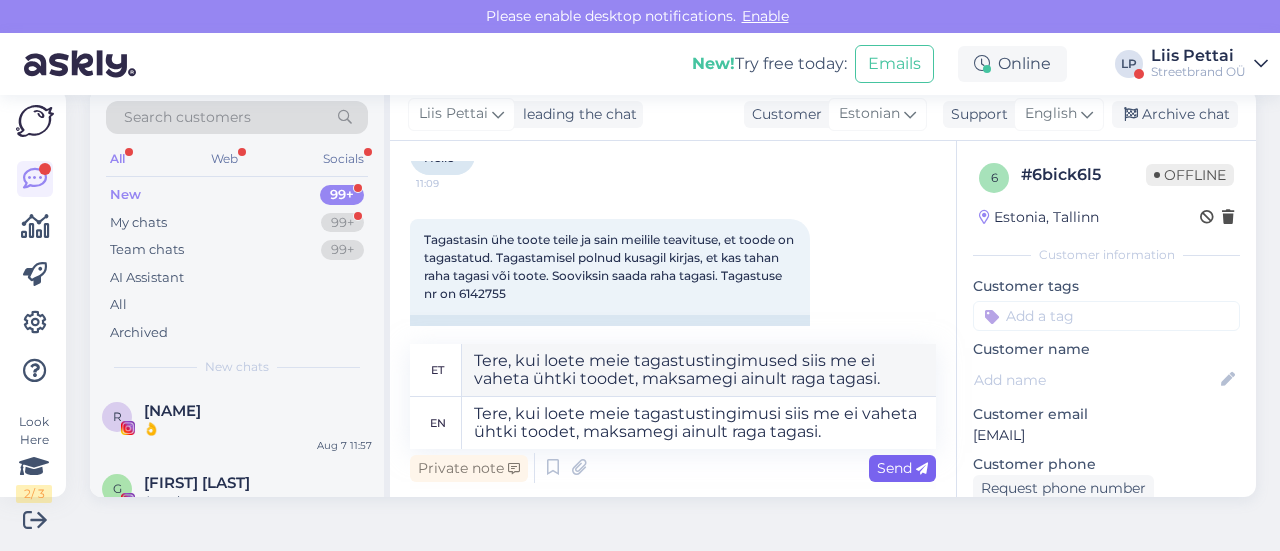 click on "Send" at bounding box center (902, 468) 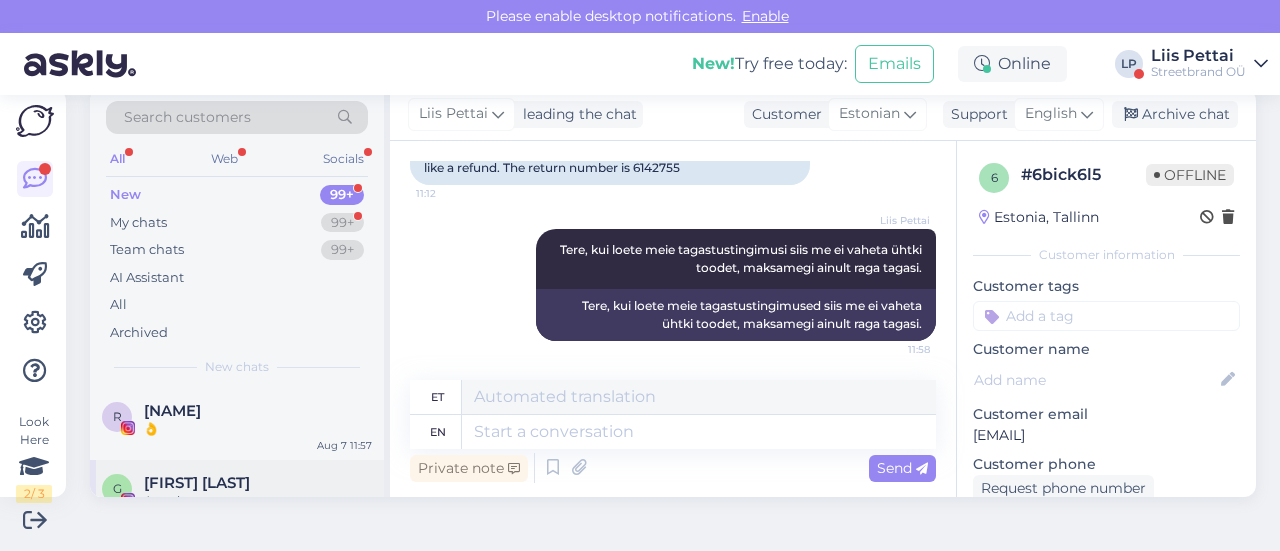 click on "G[NAME] Attachment Aug 6 23:48" at bounding box center [237, 496] 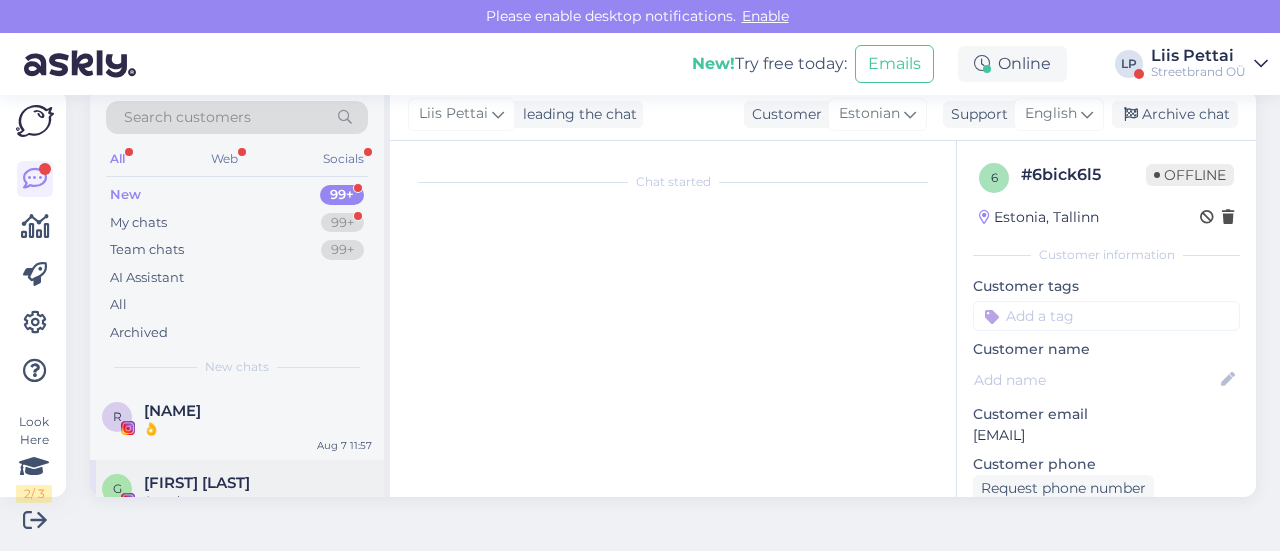 scroll, scrollTop: 42, scrollLeft: 0, axis: vertical 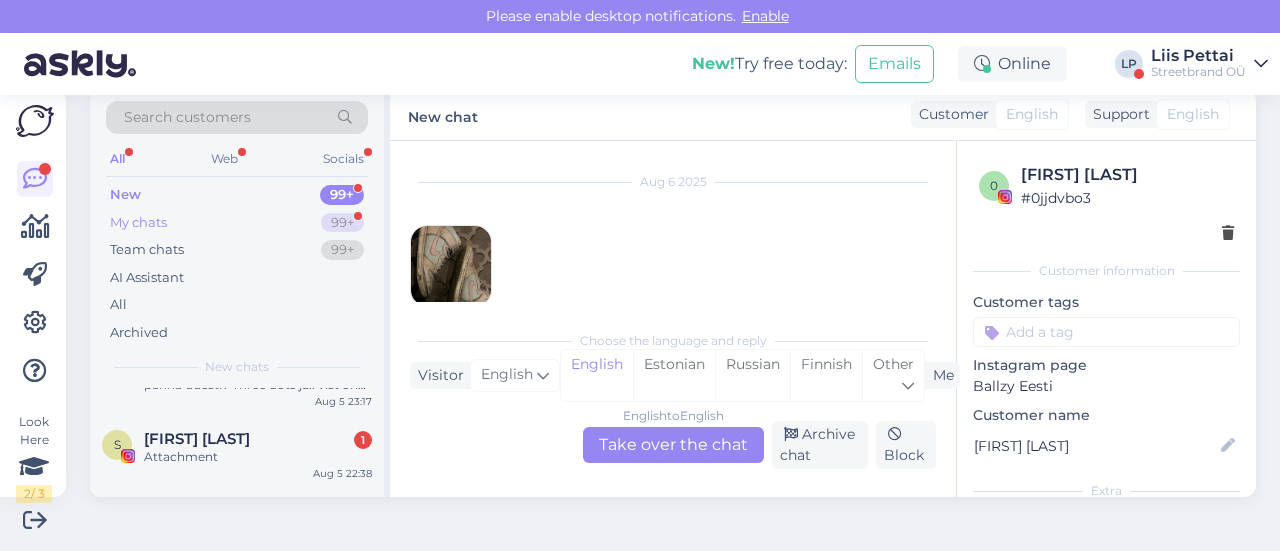 click on "My chats" at bounding box center (138, 223) 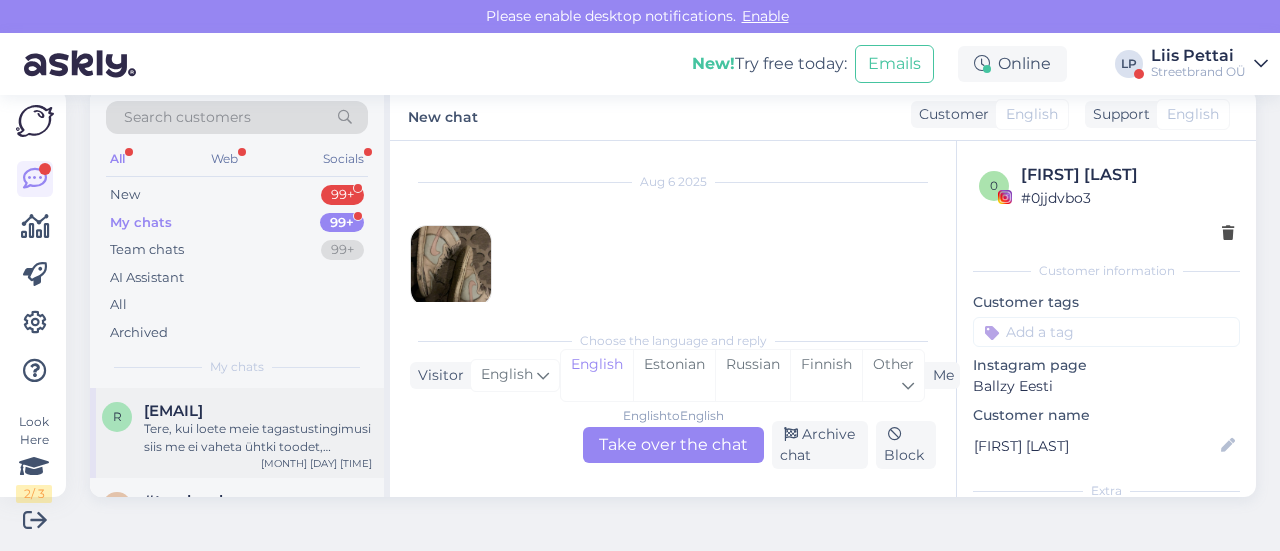 click on "Tere, kui loete meie tagastustingimusi siis me ei vaheta ühtki toodet, maksamegi ainult raga tagasi." at bounding box center [258, 438] 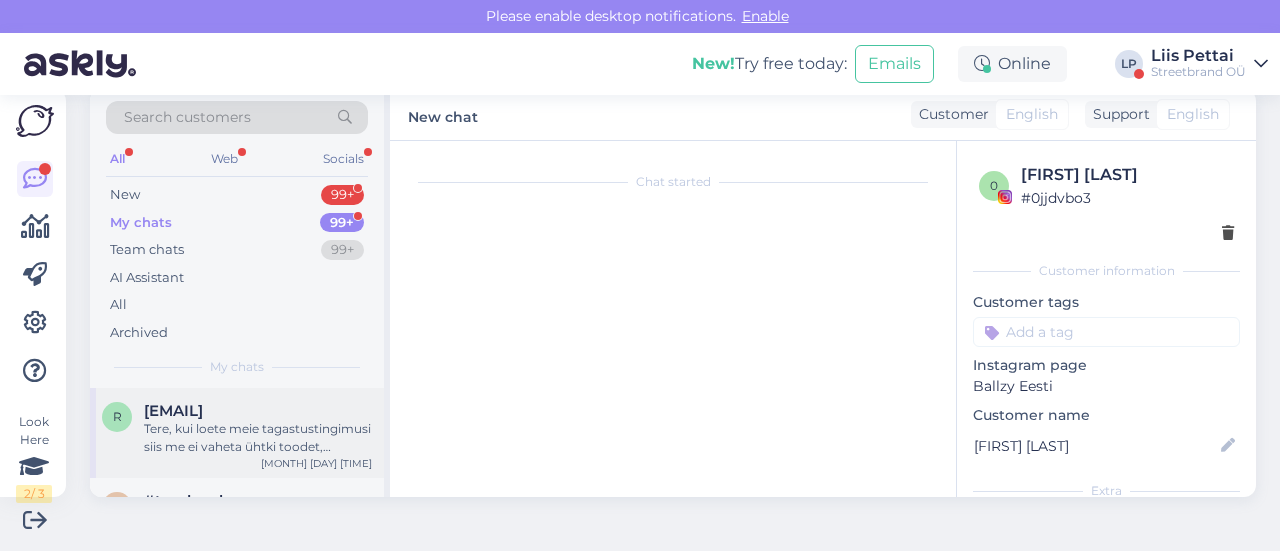 scroll, scrollTop: 386, scrollLeft: 0, axis: vertical 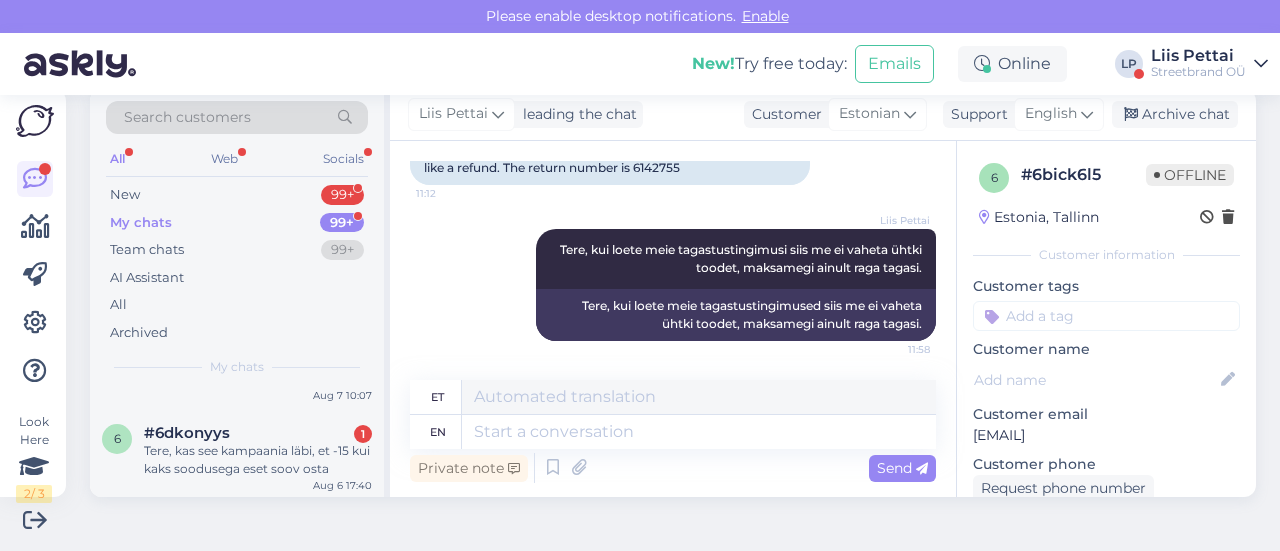 click on "Tere, kas see kampaania läbi, et -15 kui kaks soodusega eset soov osta" at bounding box center [258, 460] 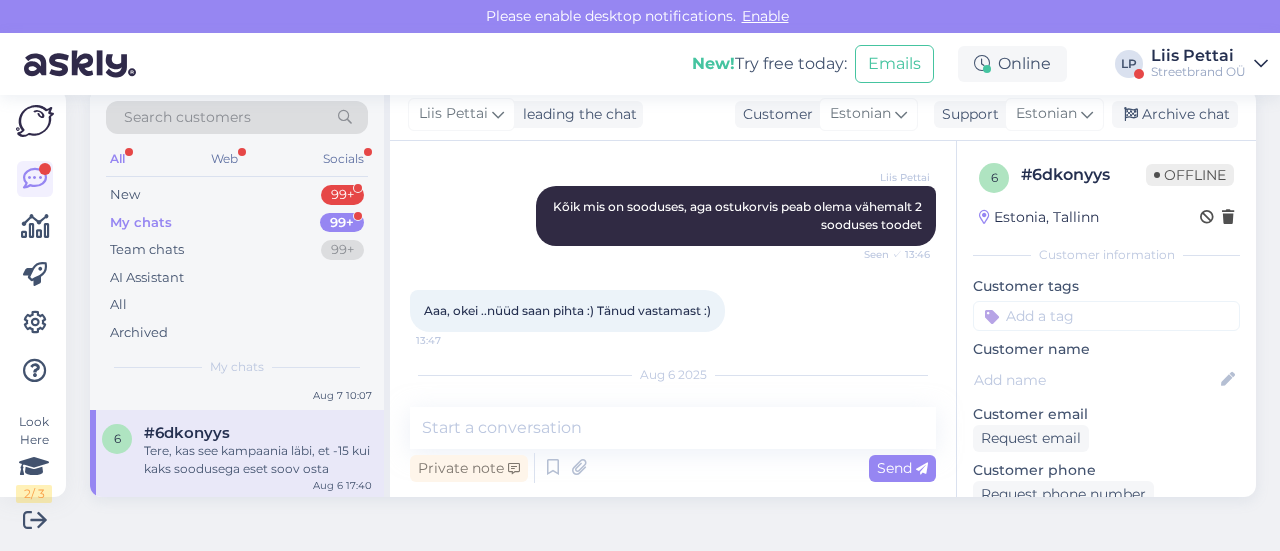scroll, scrollTop: 577, scrollLeft: 0, axis: vertical 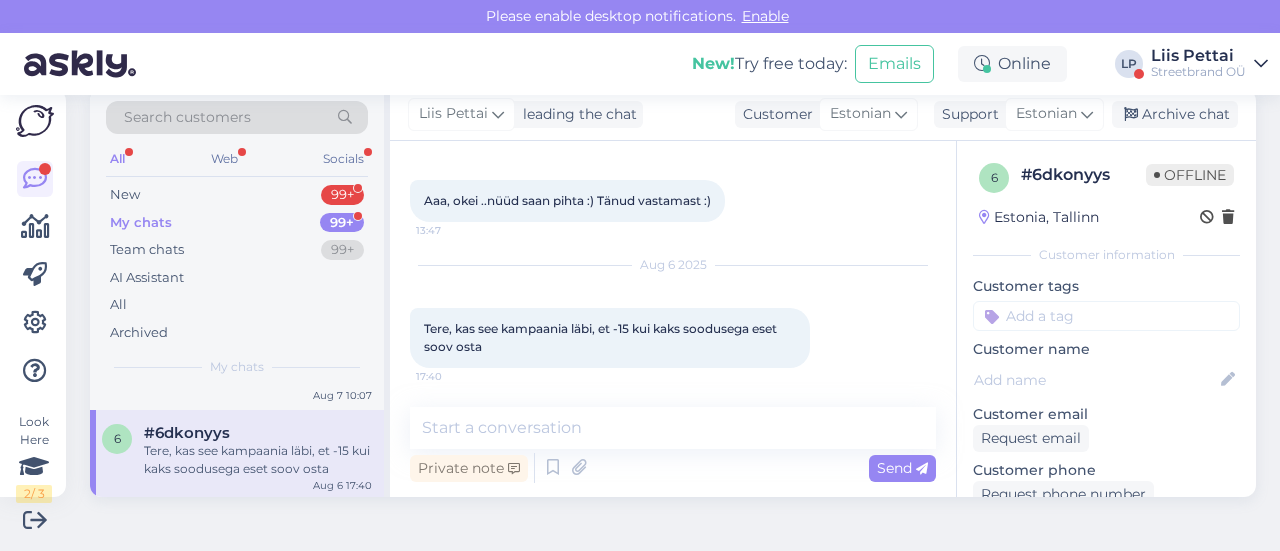 click on "Private note Send" at bounding box center (673, 468) 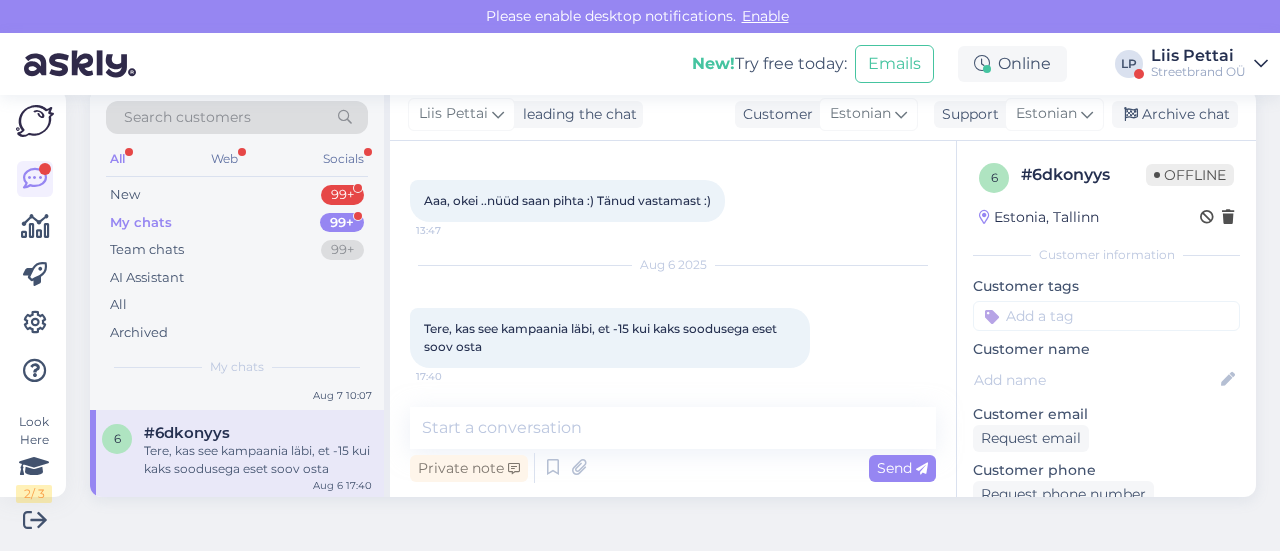 click on "Private note Send" at bounding box center [673, 468] 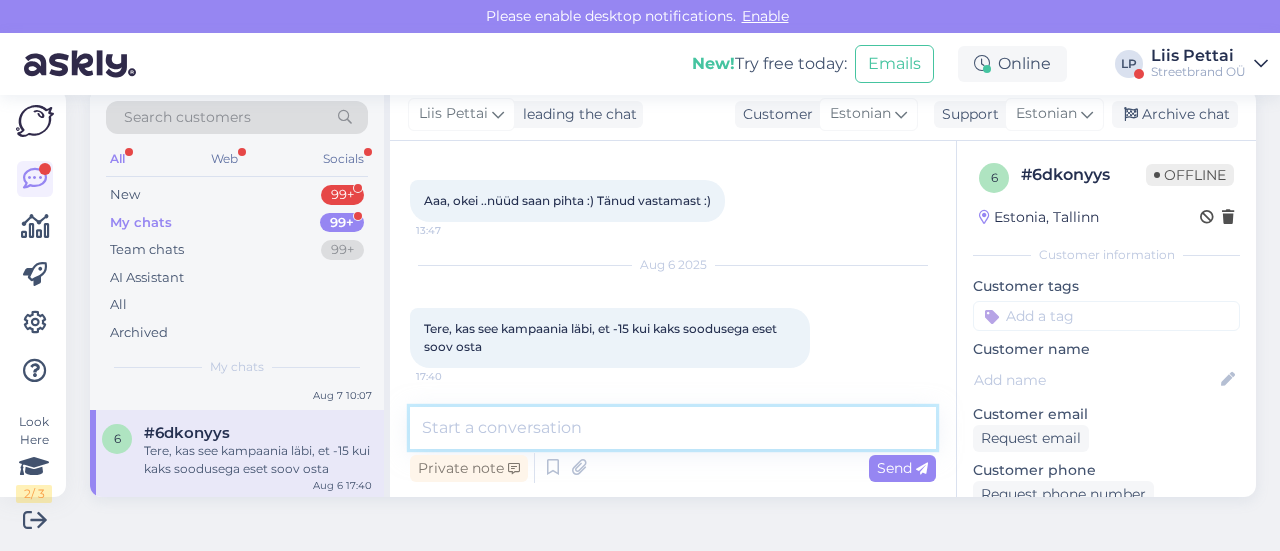 click at bounding box center (673, 428) 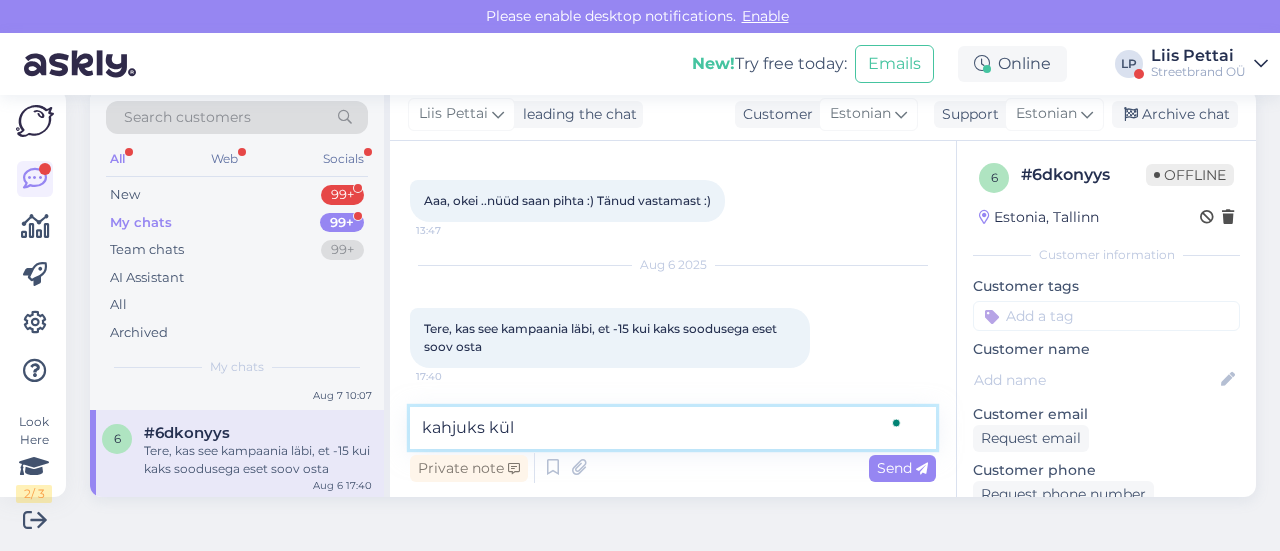 type on "kahjuks küll" 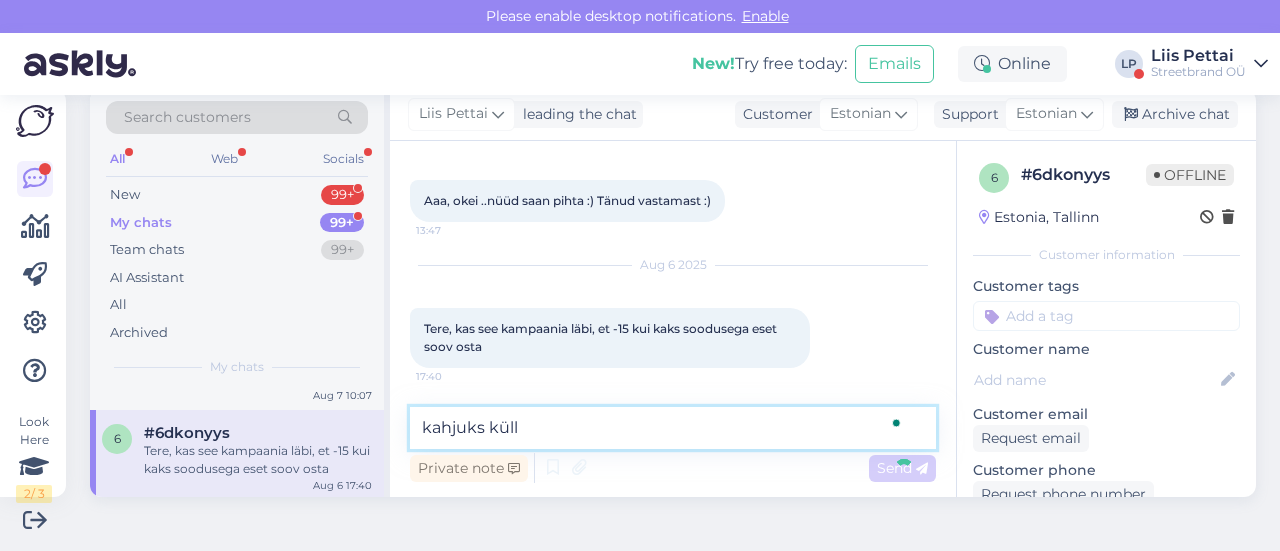 type 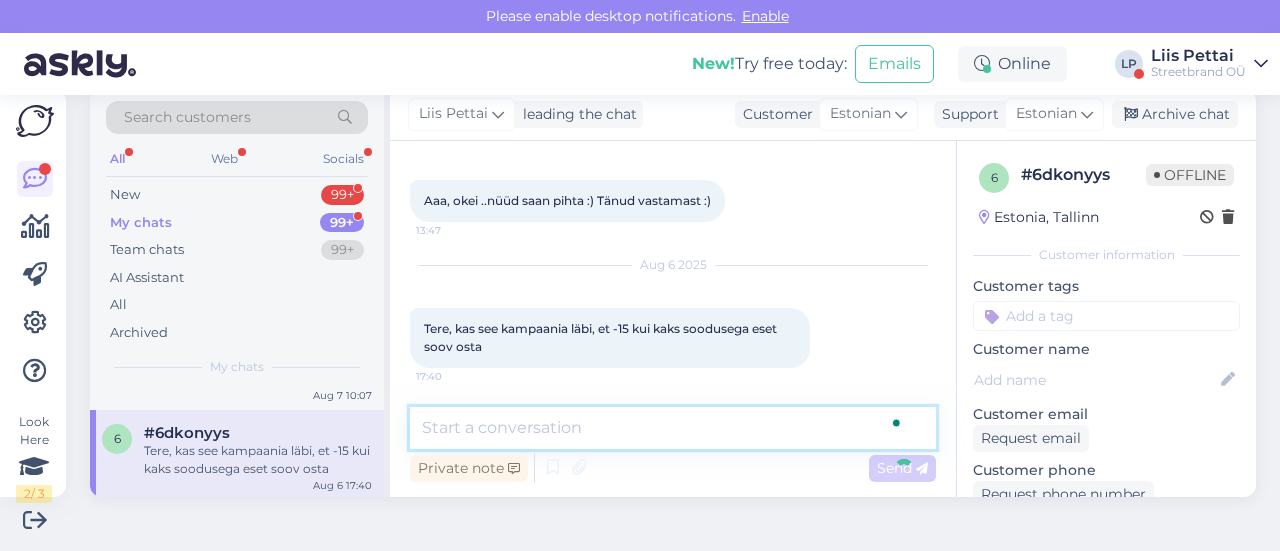scroll, scrollTop: 705, scrollLeft: 0, axis: vertical 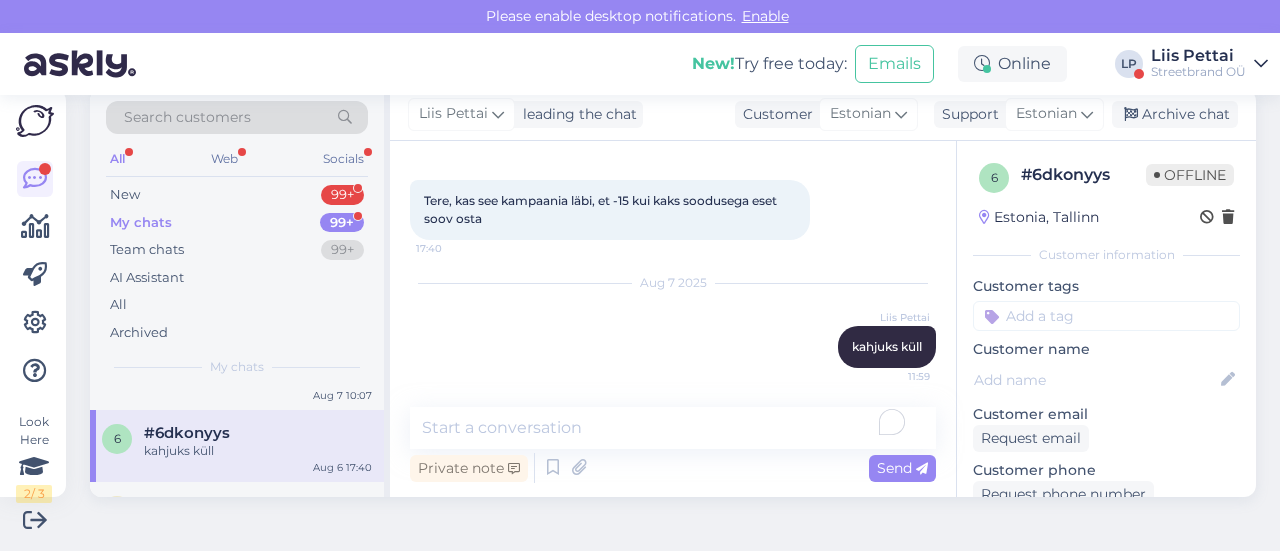 click on "#6dkonyys" at bounding box center [187, 433] 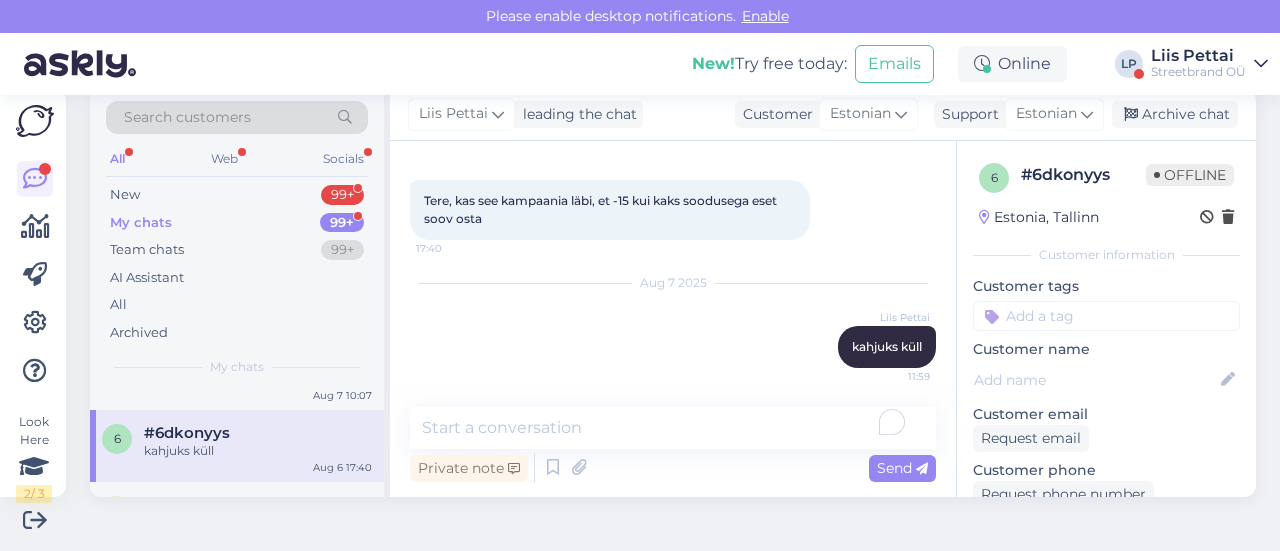 scroll, scrollTop: 0, scrollLeft: 0, axis: both 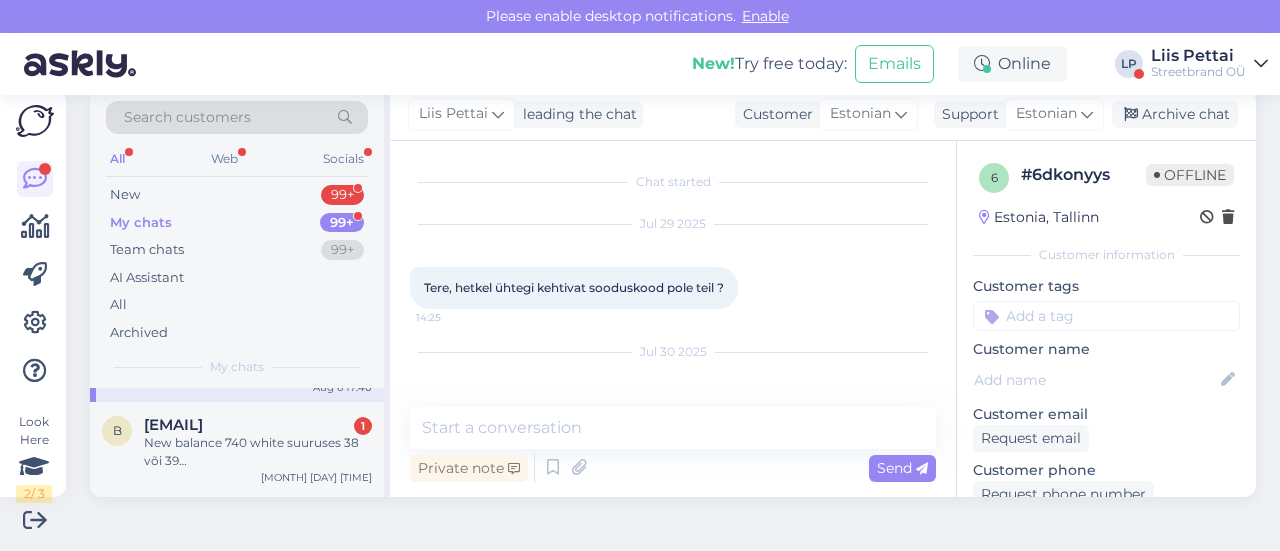 click on "New balance 740 white suuruses 38 või 39 (https://ballzy.eu/et/product/new-balance-740-u740hb2-4-cnf) ja Adidas Campus 00s tumepunased ka suuruses 38 või 39 (https://ballzy.eu/et/product/campus-00s-jq8349-4-5-cnf)" at bounding box center (258, 452) 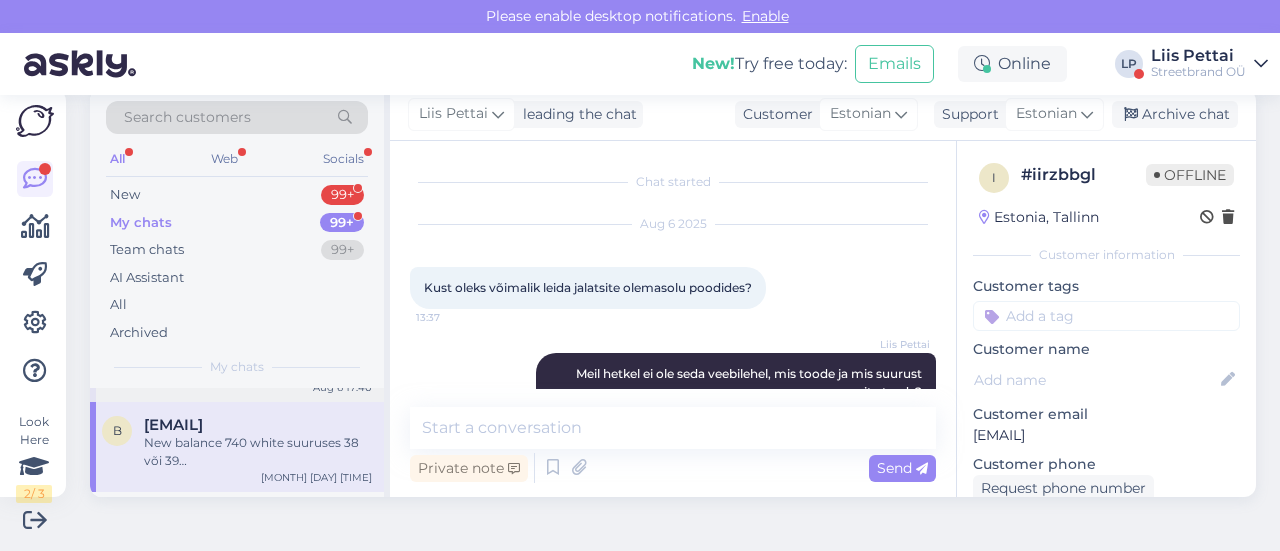 scroll, scrollTop: 185, scrollLeft: 0, axis: vertical 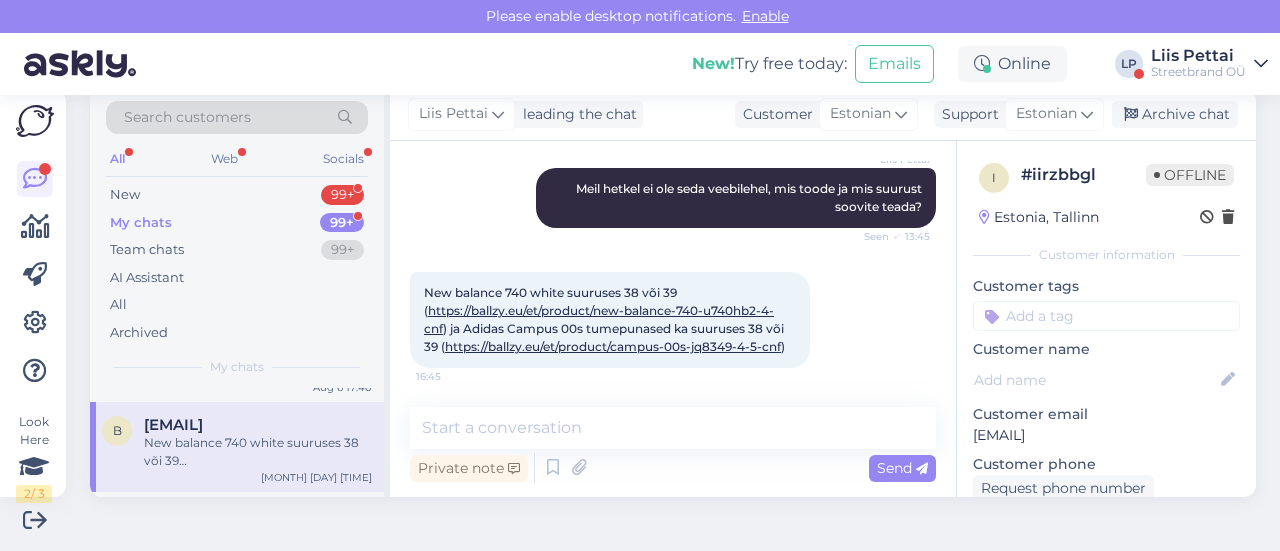 click on "https://ballzy.eu/et/product/new-balance-740-u740hb2-4-cnf" at bounding box center (599, 319) 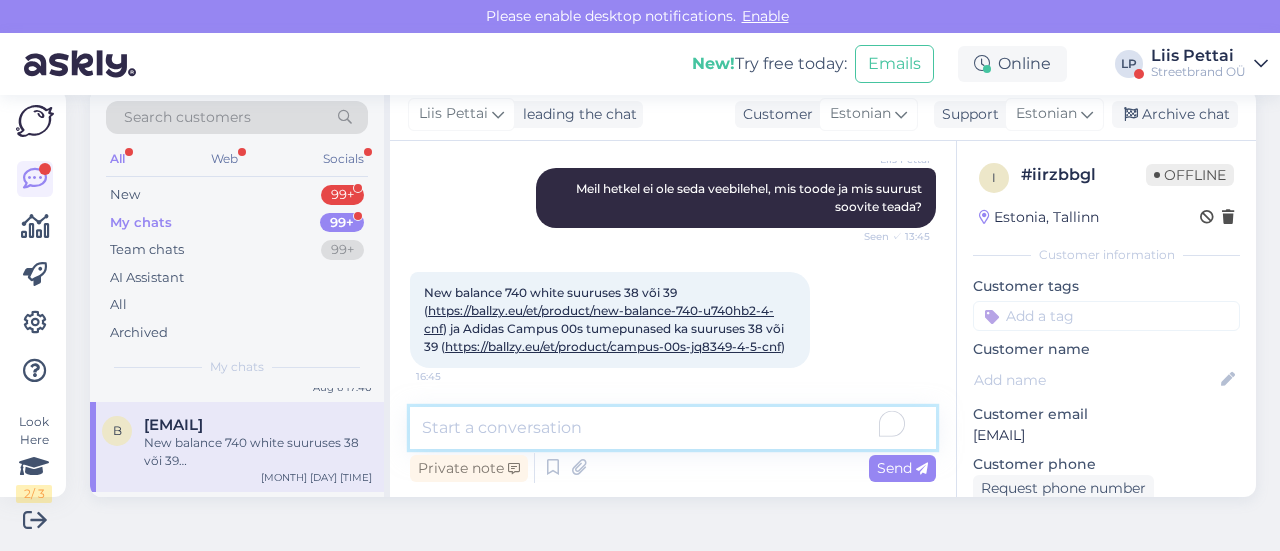 click at bounding box center (673, 428) 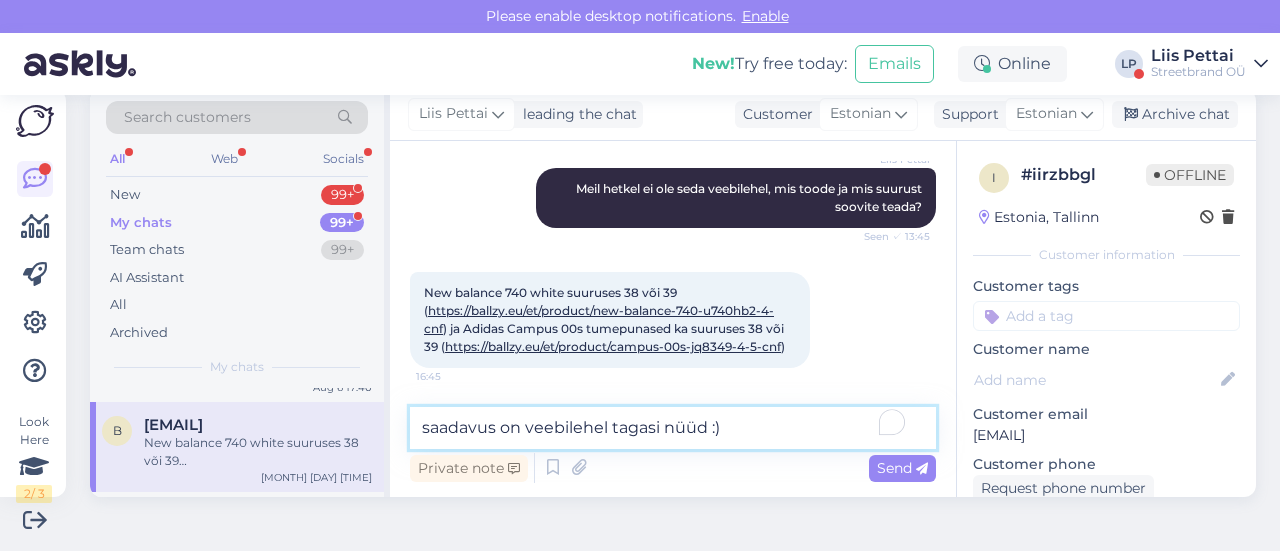 type on "saadavus on veebilehel tagasi nüüd :)" 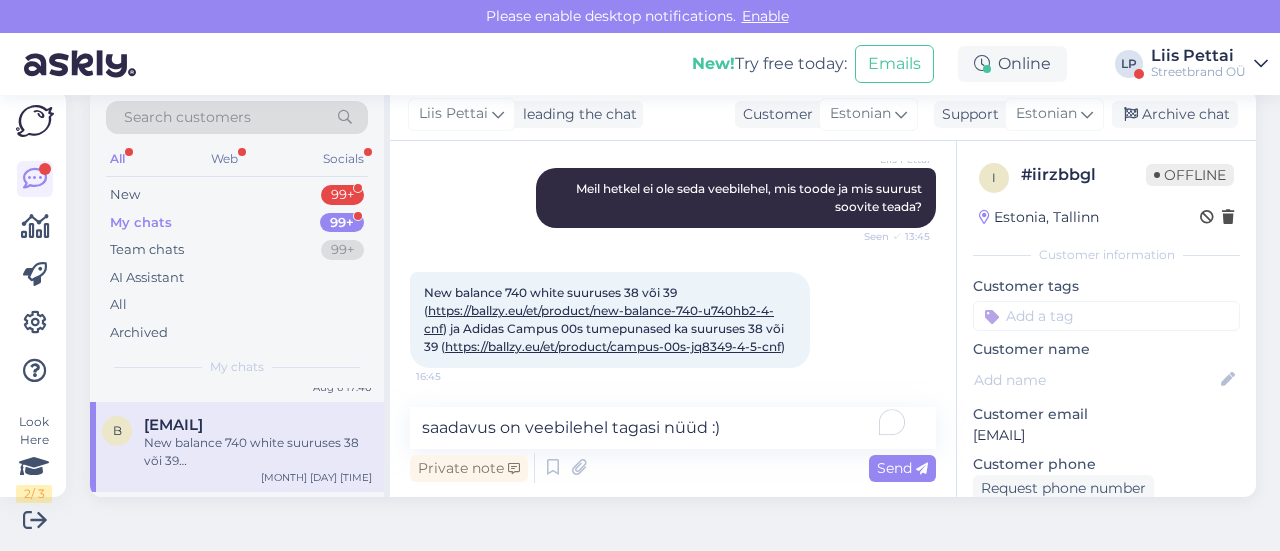 click on "https://ballzy.eu/et/product/campus-00s-jq8349-4-5-cnf" at bounding box center (613, 346) 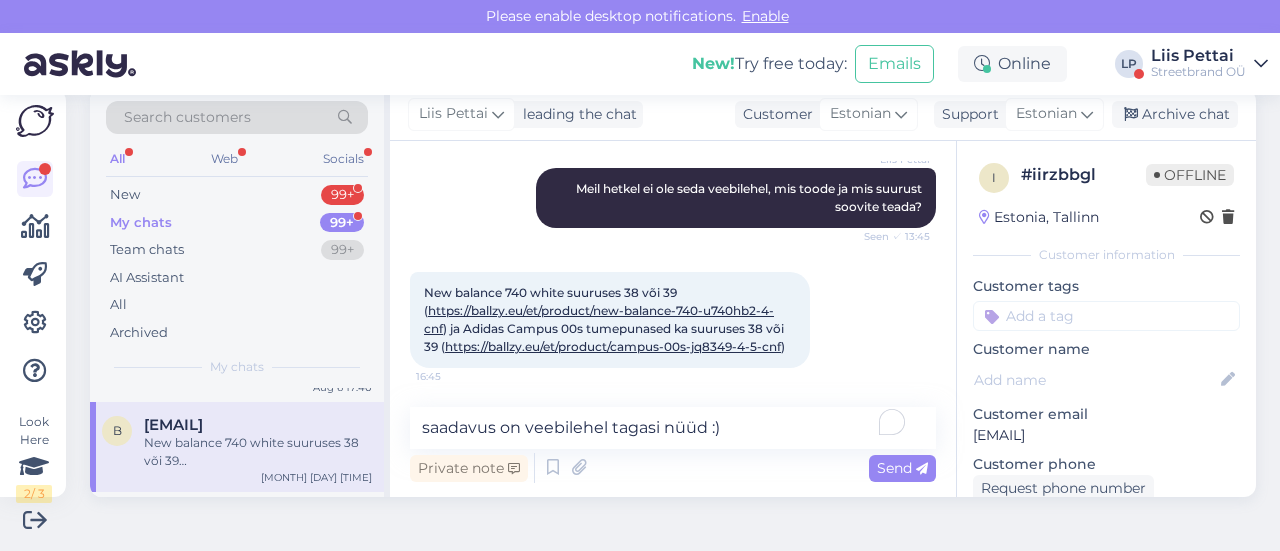 click on "https://ballzy.eu/et/product/campus-00s-jq8349-4-5-cnf" at bounding box center (613, 346) 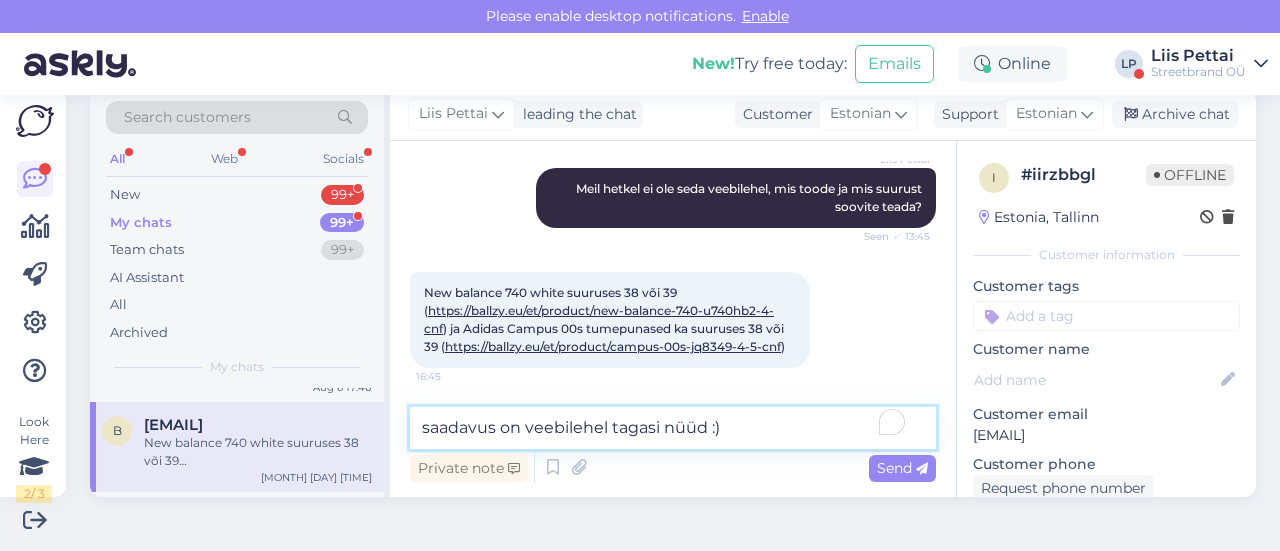 click on "saadavus on veebilehel tagasi nüüd :)" at bounding box center (673, 428) 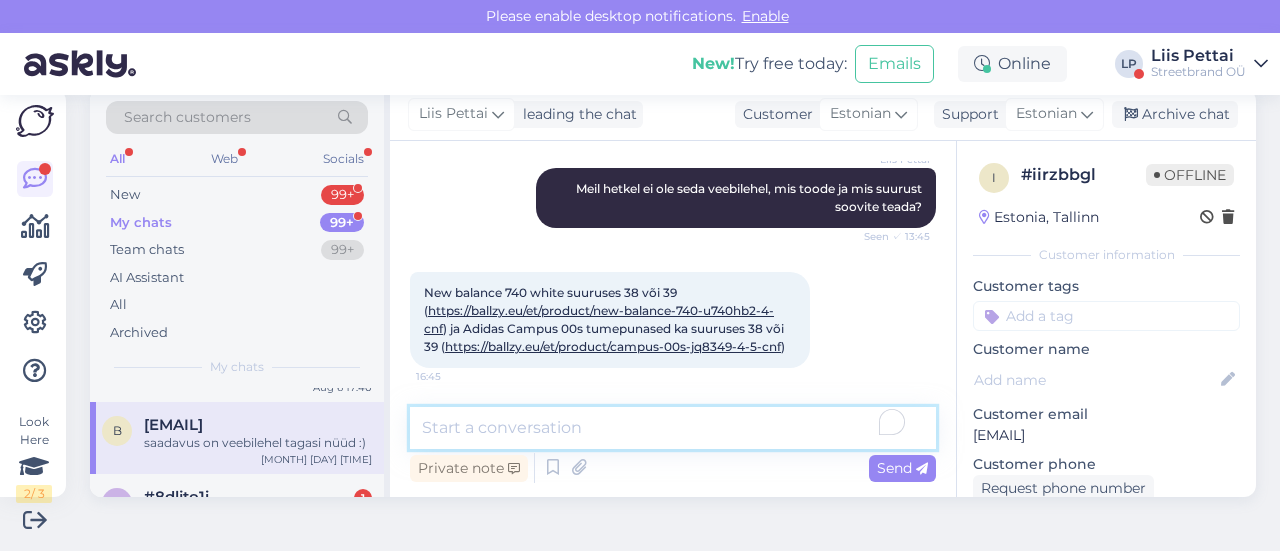 scroll, scrollTop: 313, scrollLeft: 0, axis: vertical 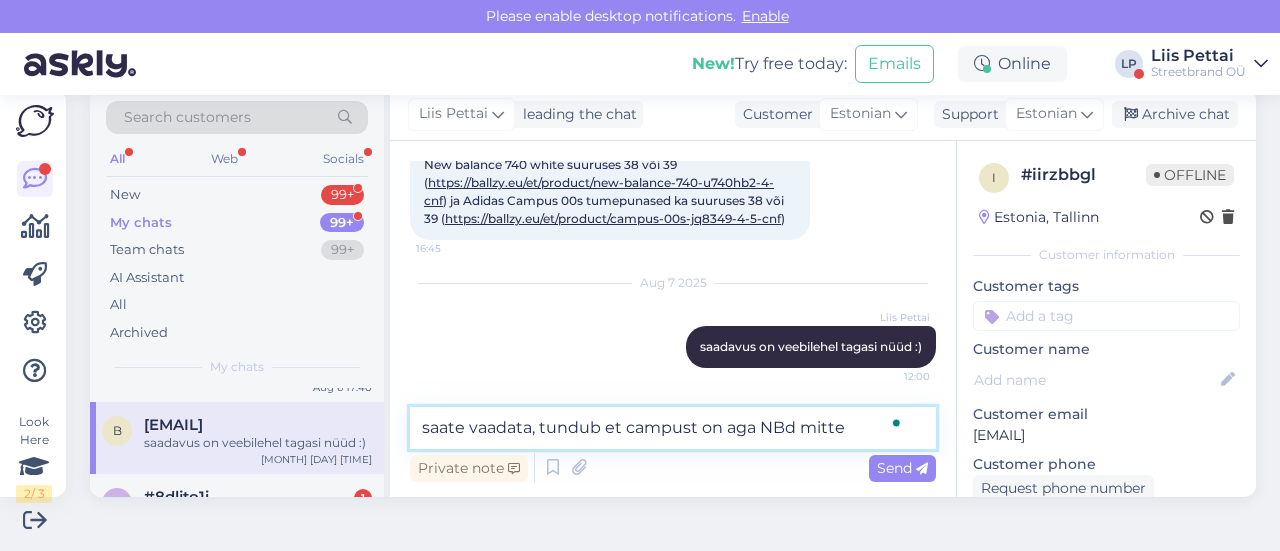 type on "saate vaadata, tundub et campust on aga NBd mitte" 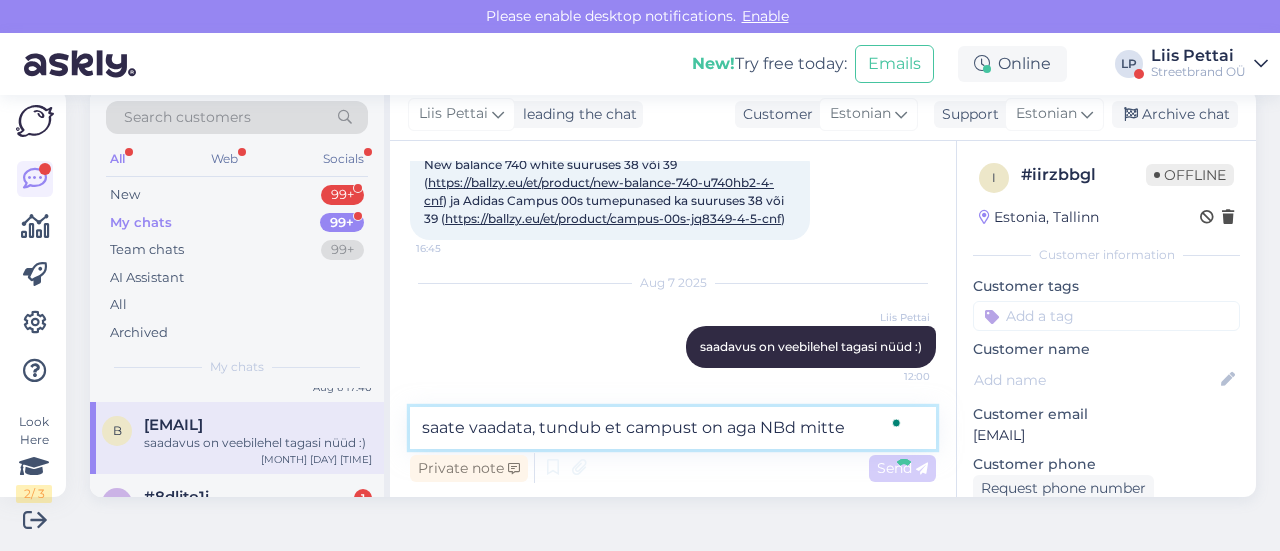 type 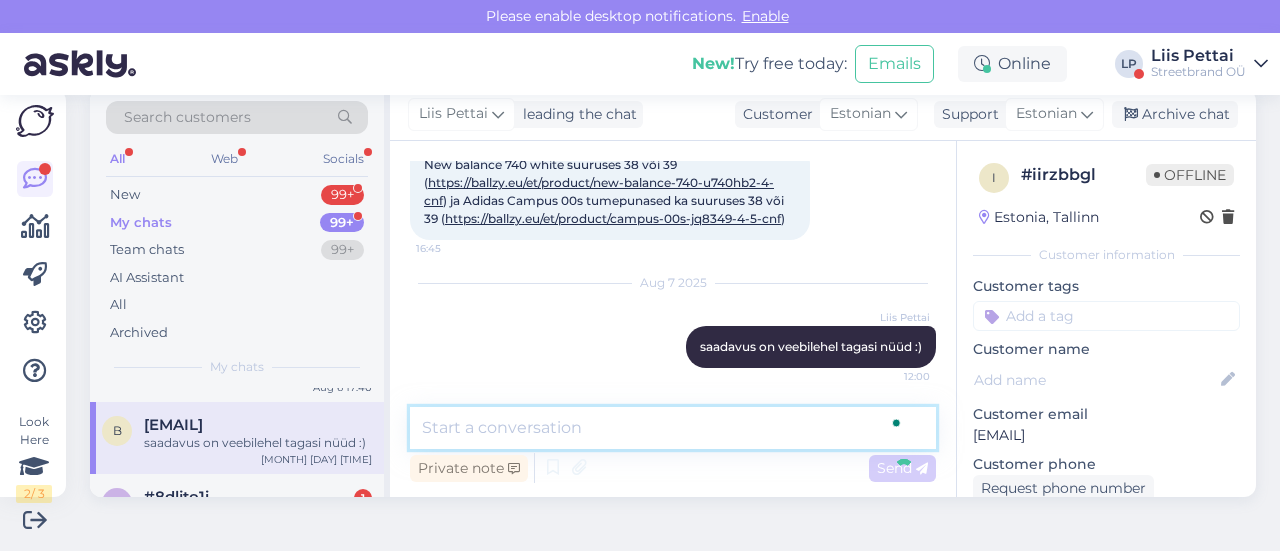scroll, scrollTop: 399, scrollLeft: 0, axis: vertical 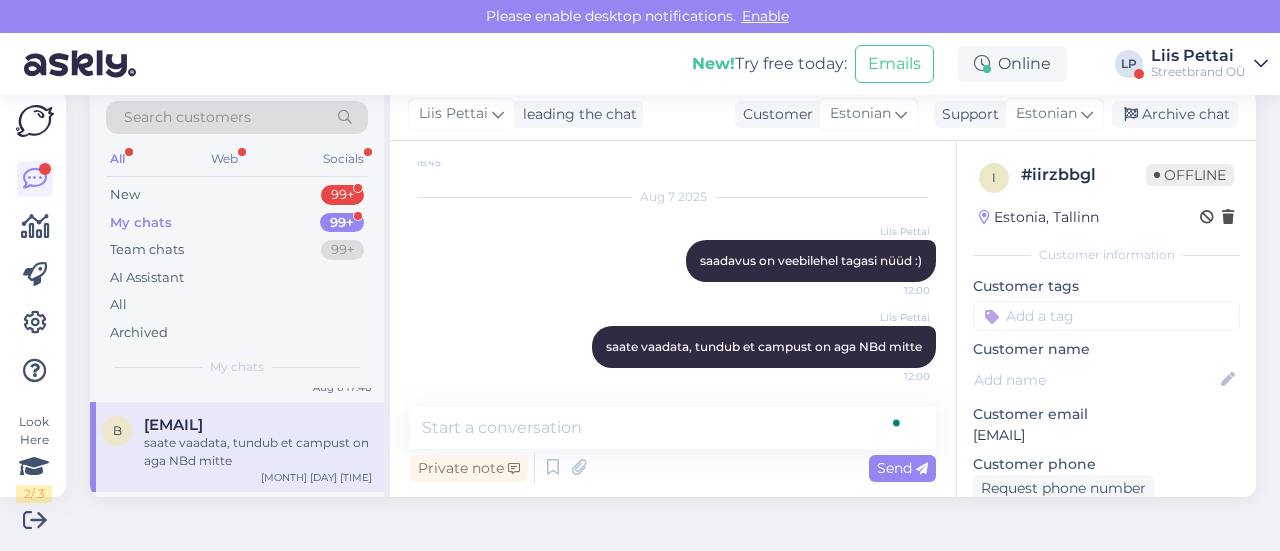 click on "[EMAIL]" at bounding box center (173, 425) 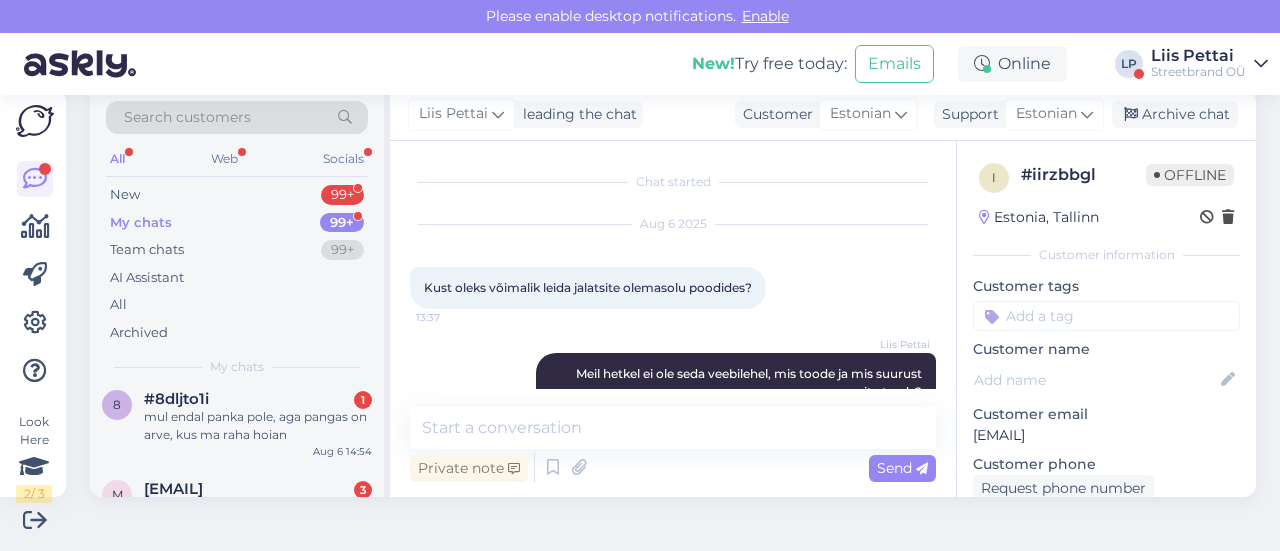 scroll, scrollTop: 520, scrollLeft: 0, axis: vertical 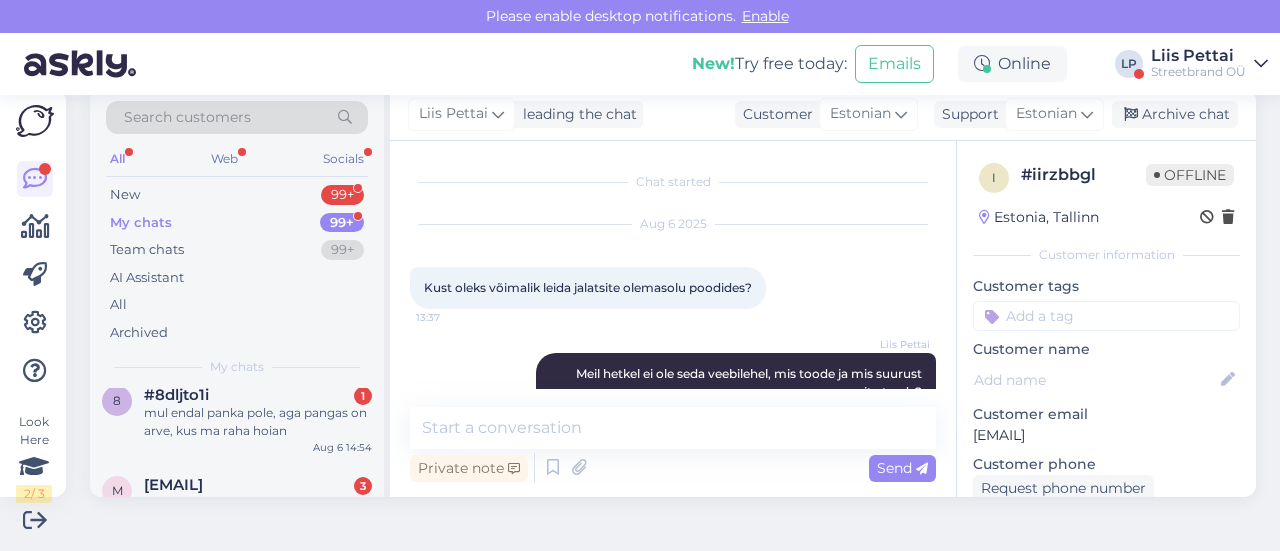 click on "mul endal panka pole, aga pangas on arve, kus ma raha hoian" at bounding box center [258, 422] 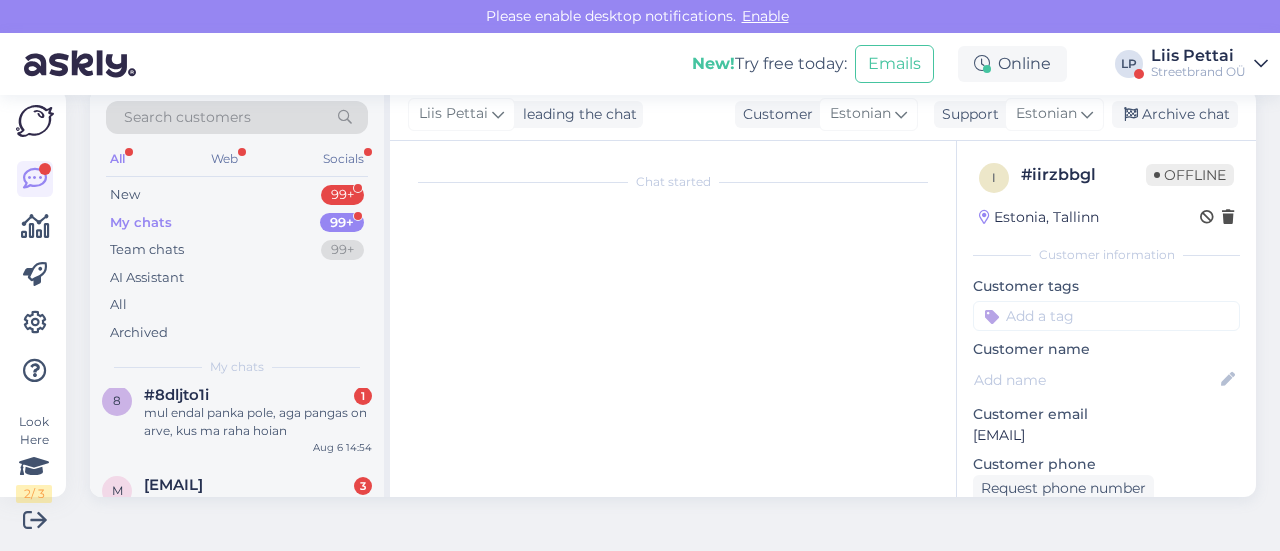 scroll, scrollTop: 476, scrollLeft: 0, axis: vertical 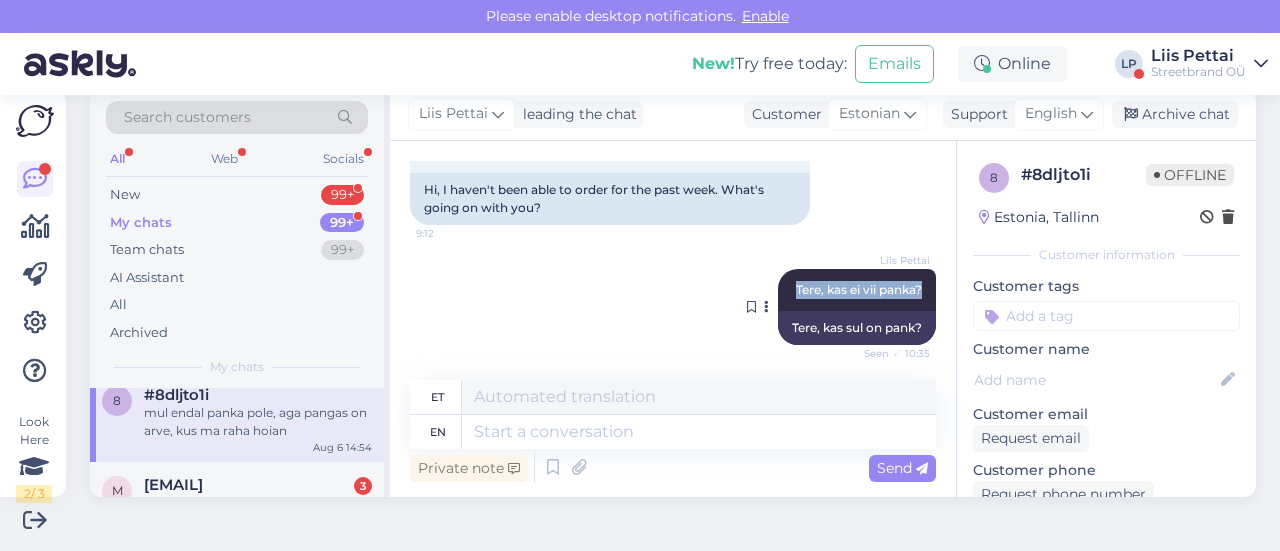 drag, startPoint x: 888, startPoint y: 291, endPoint x: 756, endPoint y: 293, distance: 132.01515 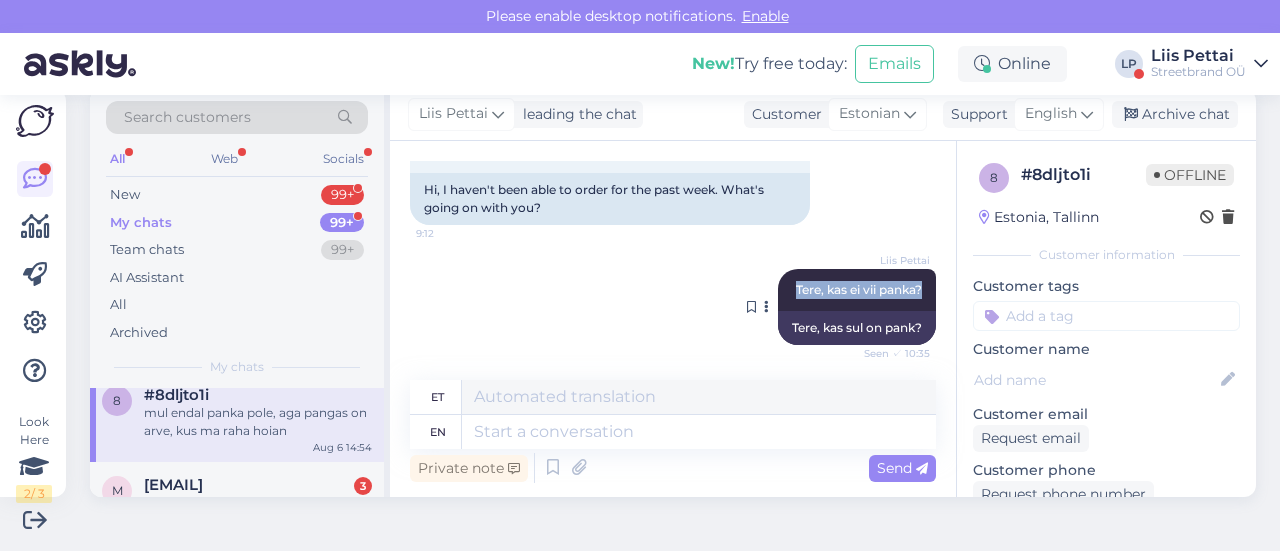 click on "[FIRST] [LAST] Tere, kas ei vii panka? Seen ✓ [TIME]" at bounding box center [857, 290] 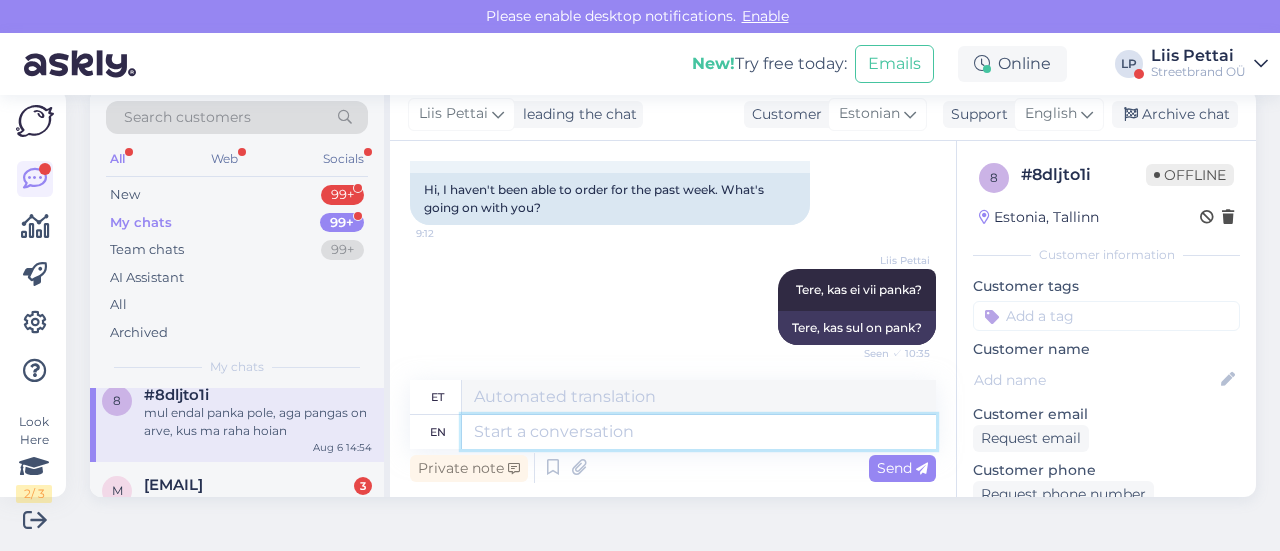 click at bounding box center [699, 432] 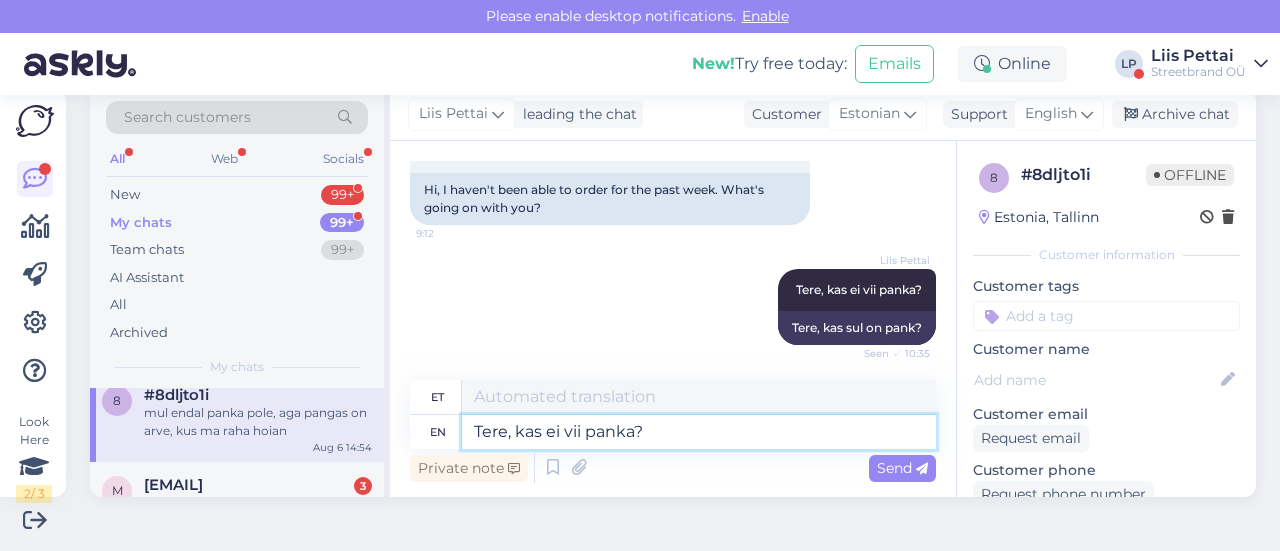 type on "Tere, kas sul on pank?" 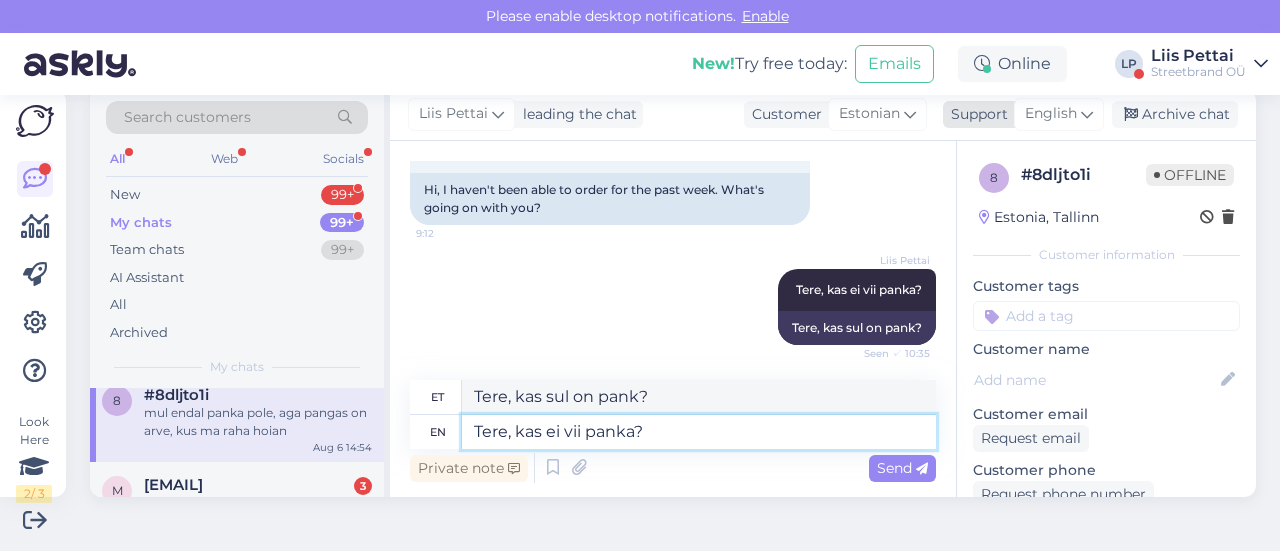 type on "Tere, kas ei vii panka?" 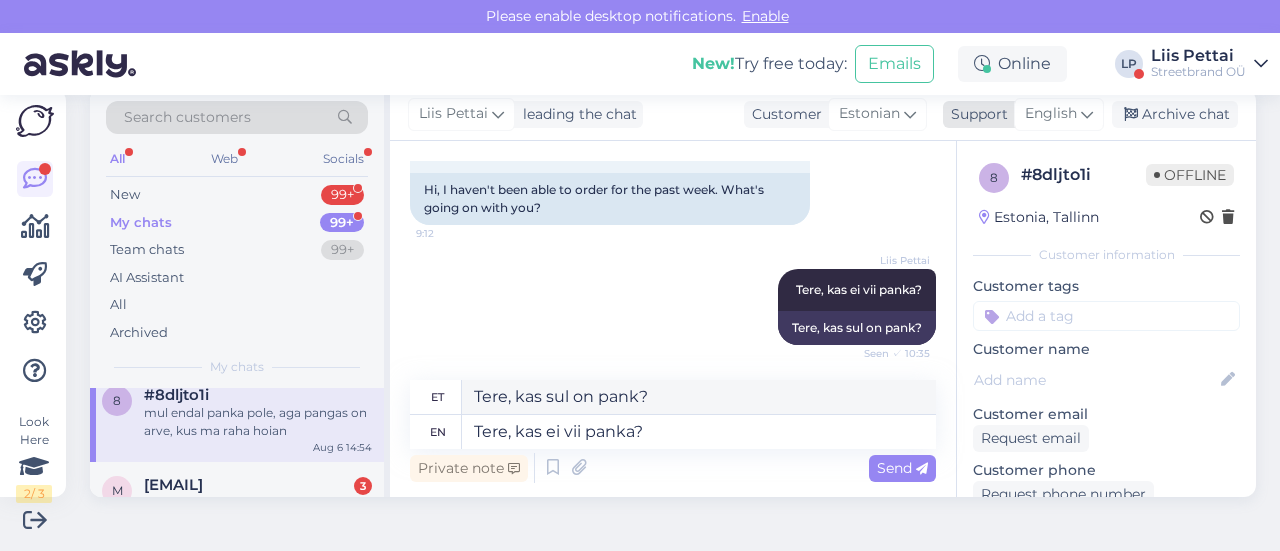 click on "English" at bounding box center (1051, 114) 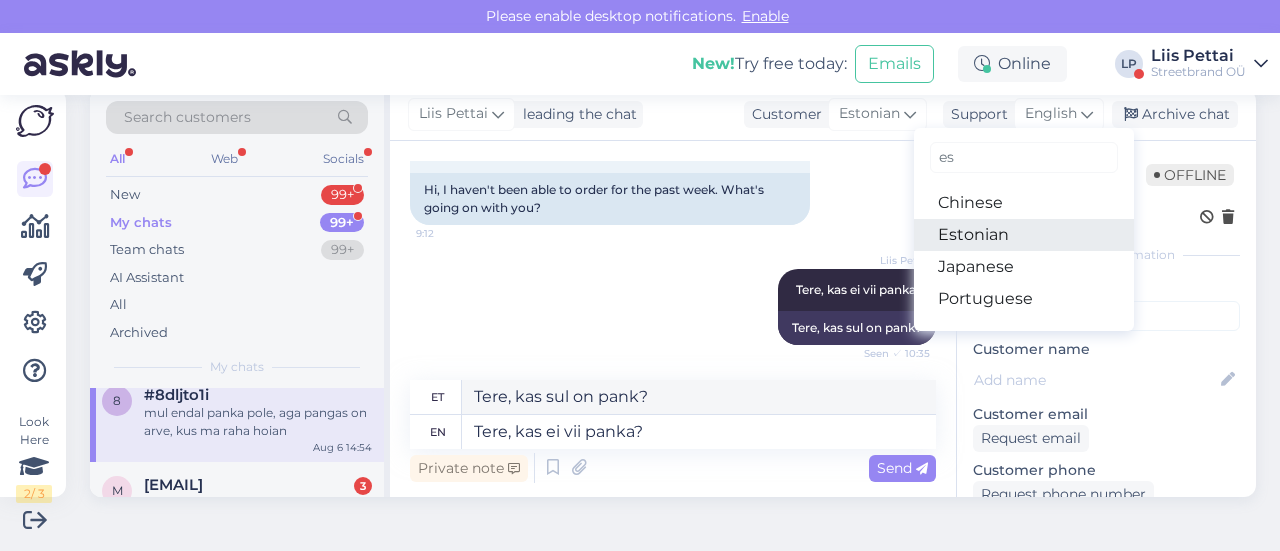 type on "es" 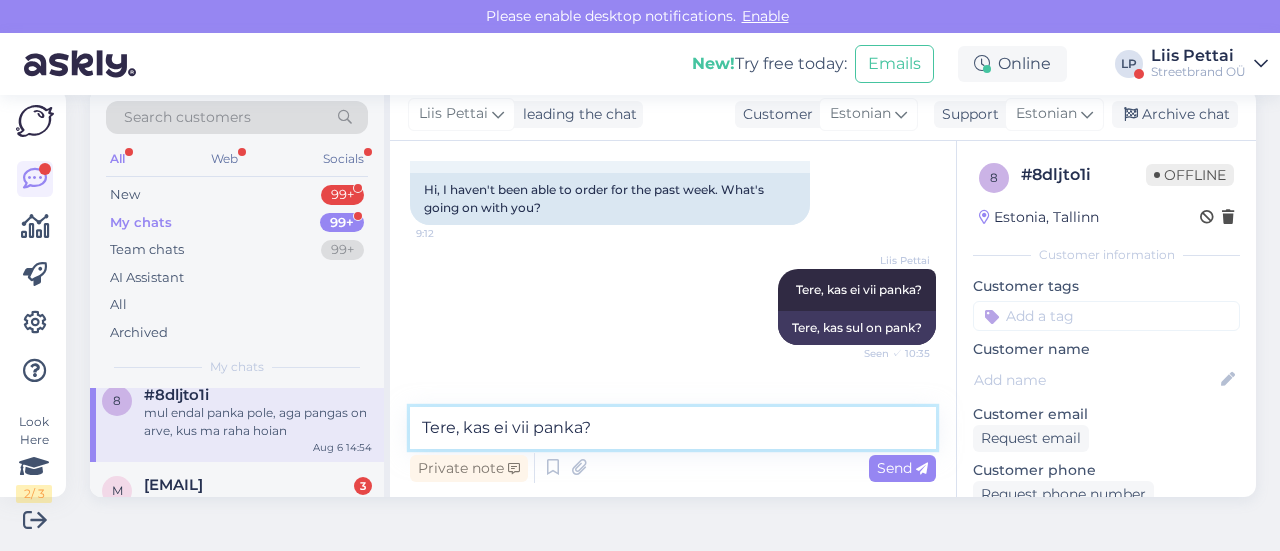 click on "Tere, kas ei vii panka?" at bounding box center (673, 428) 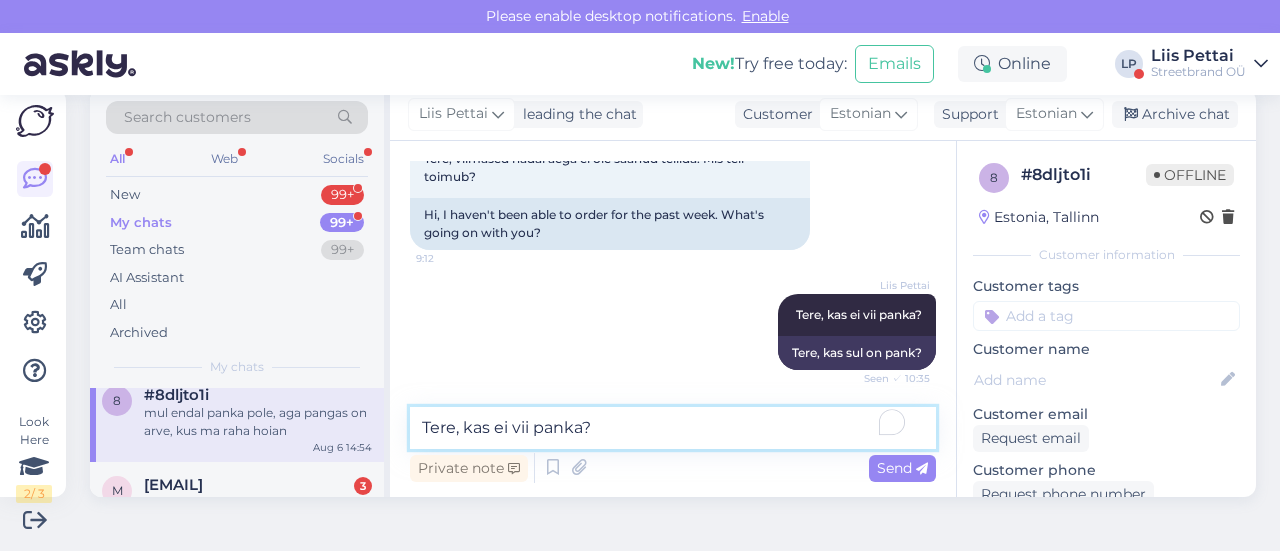 scroll, scrollTop: 449, scrollLeft: 0, axis: vertical 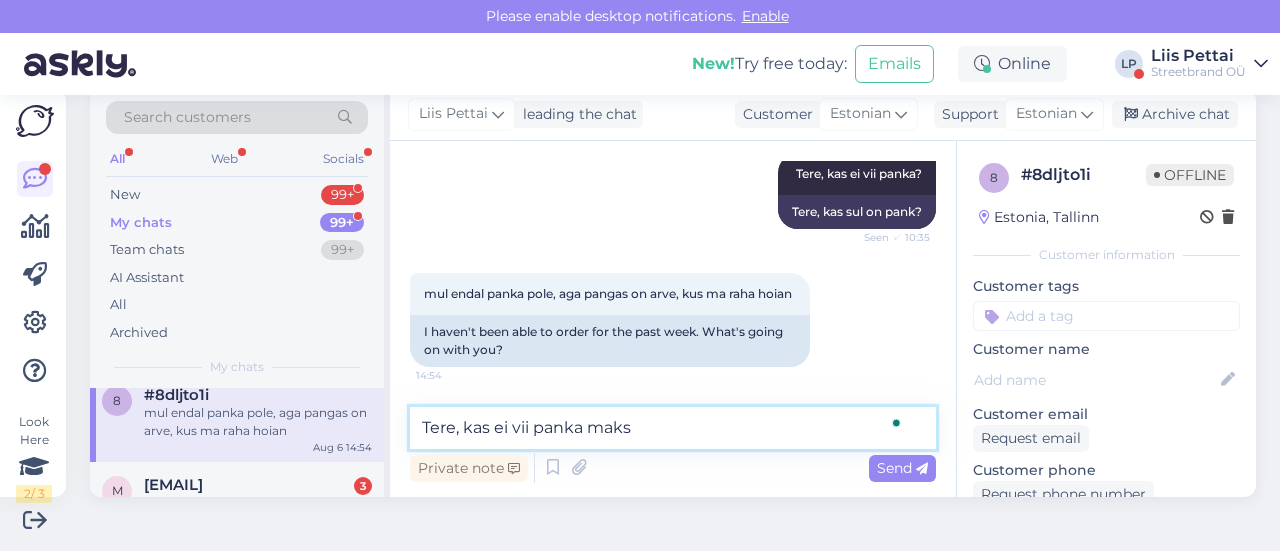 type on "Tere, kas ei vii panka maksma" 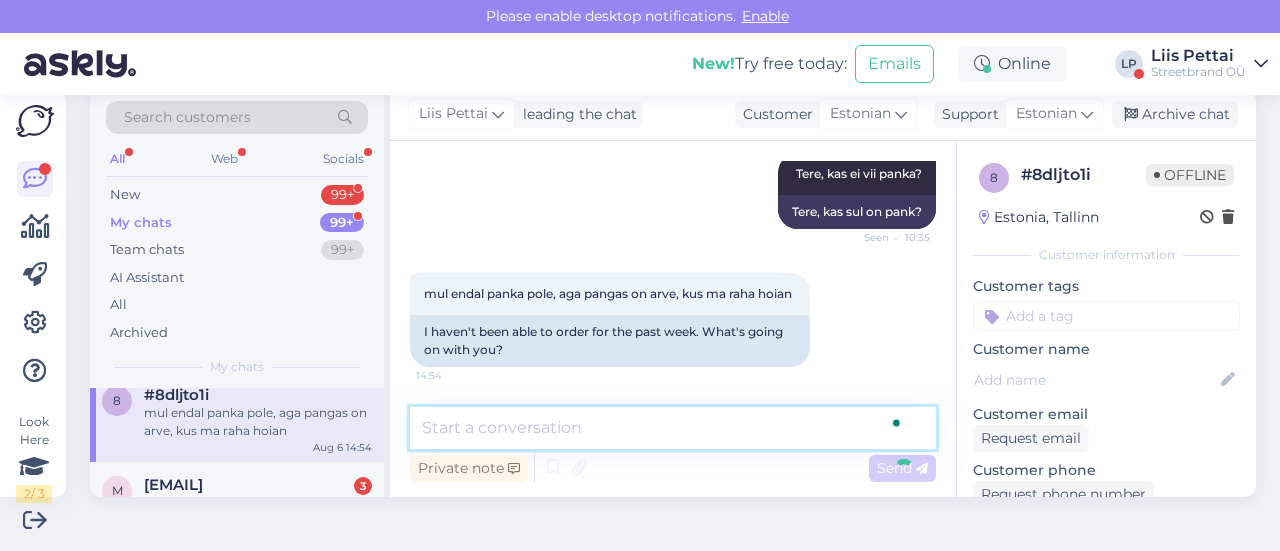 scroll, scrollTop: 577, scrollLeft: 0, axis: vertical 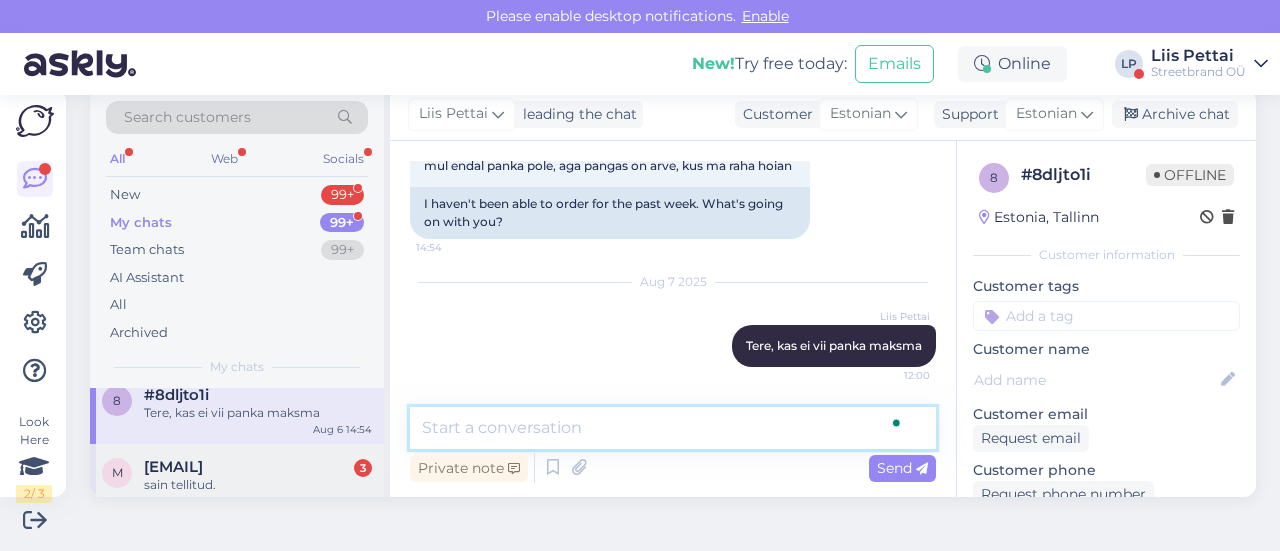 type 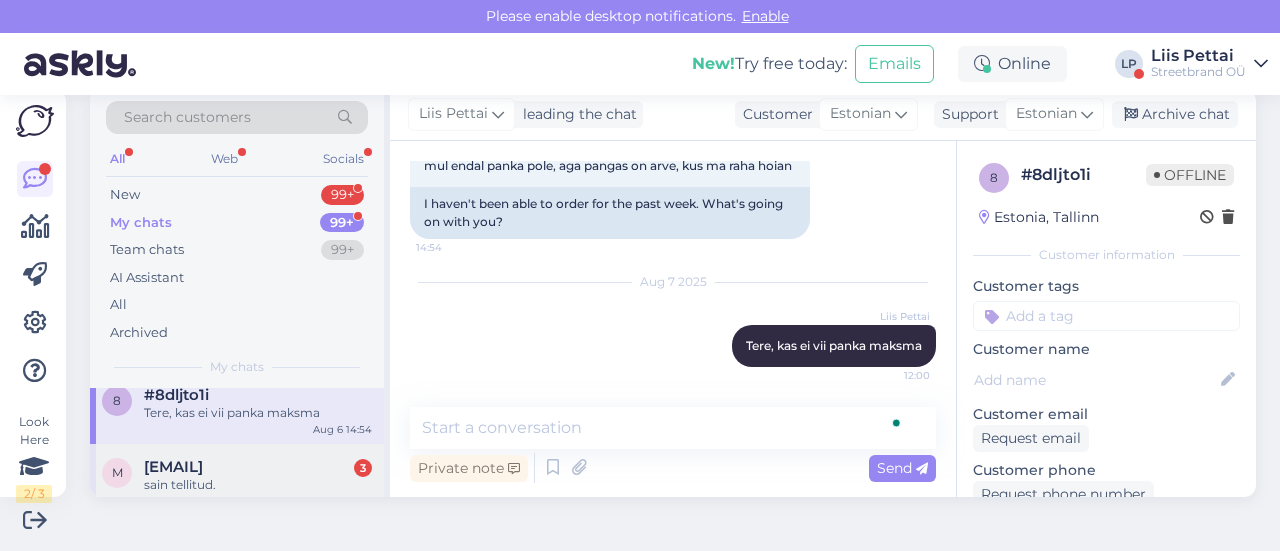 click on "sain tellitud." at bounding box center [258, 485] 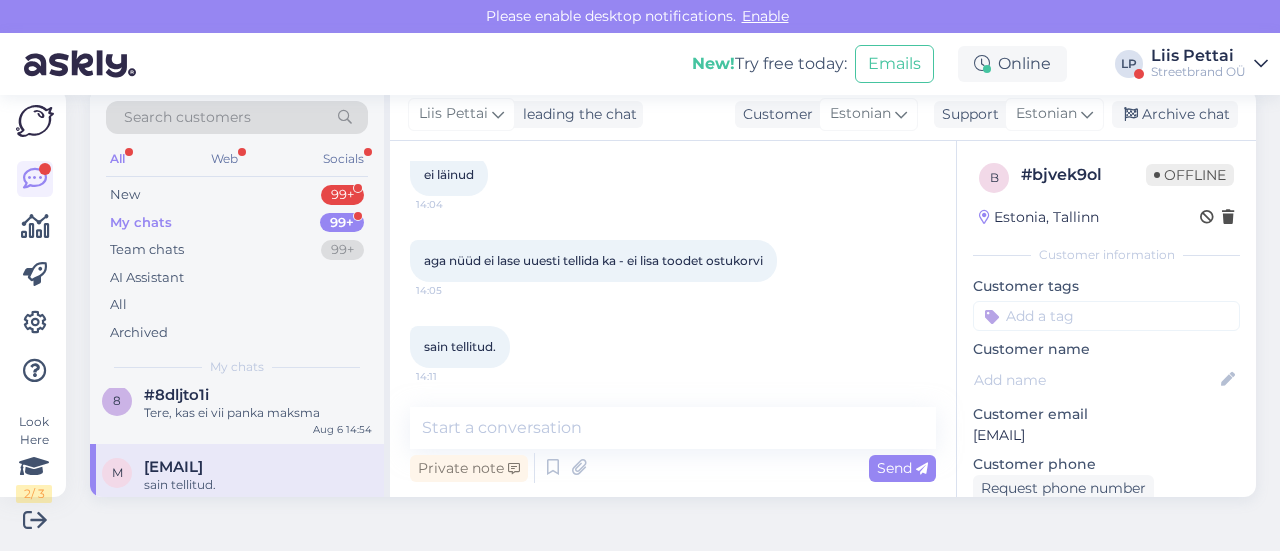 drag, startPoint x: 947, startPoint y: 345, endPoint x: 945, endPoint y: 332, distance: 13.152946 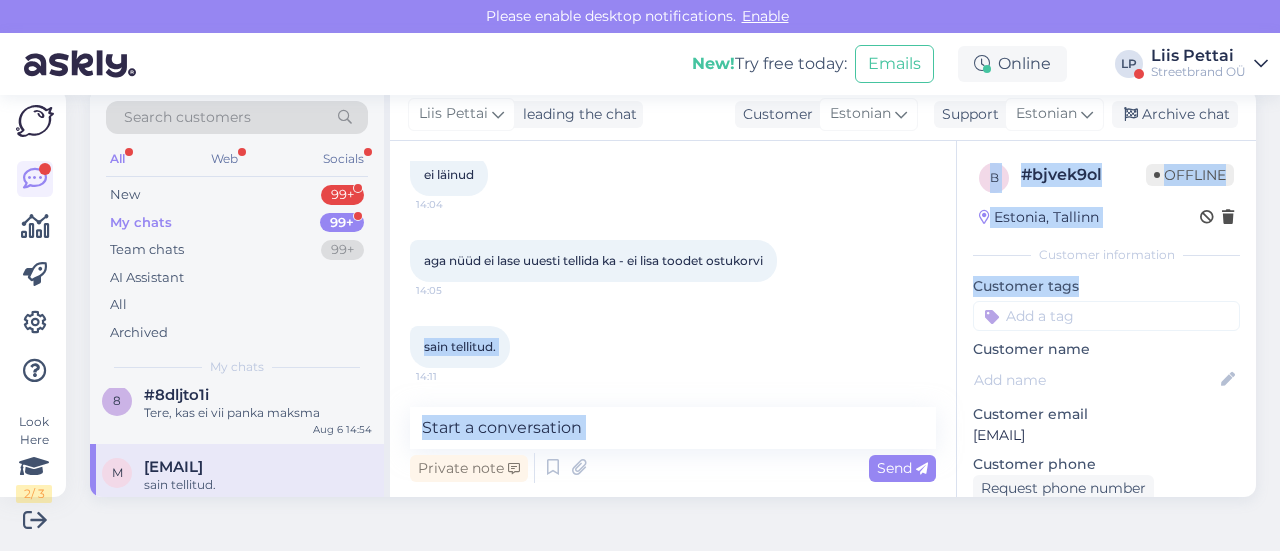 drag, startPoint x: 943, startPoint y: 331, endPoint x: 932, endPoint y: 303, distance: 30.083218 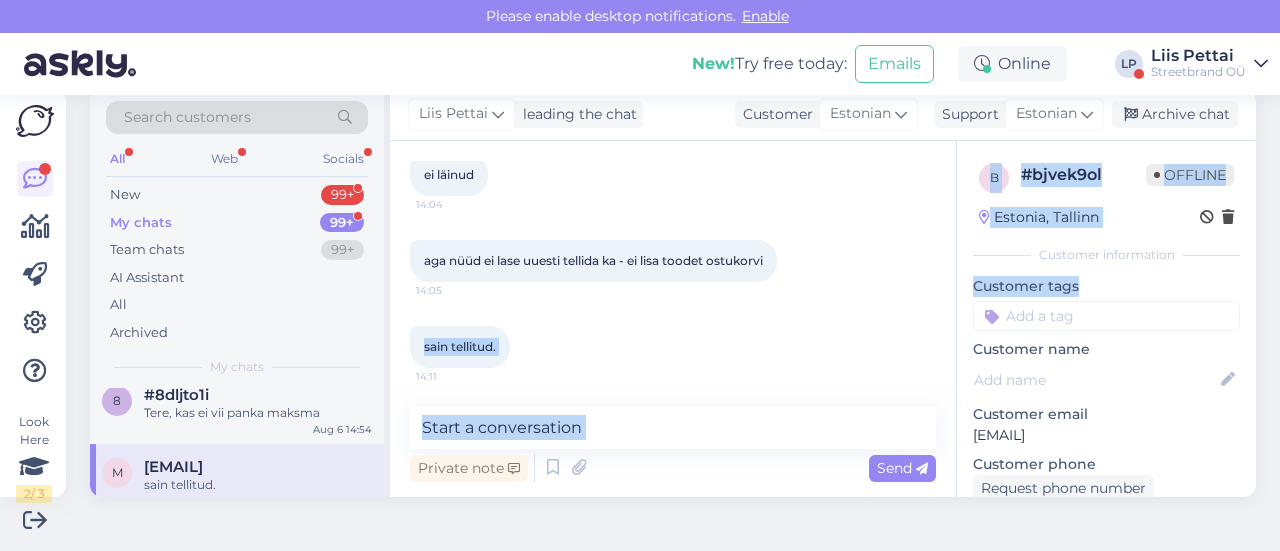 click on "Chat started Aug 4 2025 kas minu tellimus läks läbi? 14:52  [NAME]  Kas raha läks pangakontolt maha? Seen ✓ 17:37  Aug 6 2025 ei läinud  14:04  aga nüüd ei lase uuesti tellida ka - ei lisa toodet ostukorvi 14:05  sain tellitud. 14:11  Private note Send b # bjvek9ol Offline     Estonia, Tallinn Customer information Customer tags Customer name Customer email margitrei.rei@[EXAMPLE.COM] Customer phone Request phone number Visited pages See more ... Operating system Windows 10 Browser Chrome 138.0.0.0 Extra Notes" at bounding box center [823, 319] 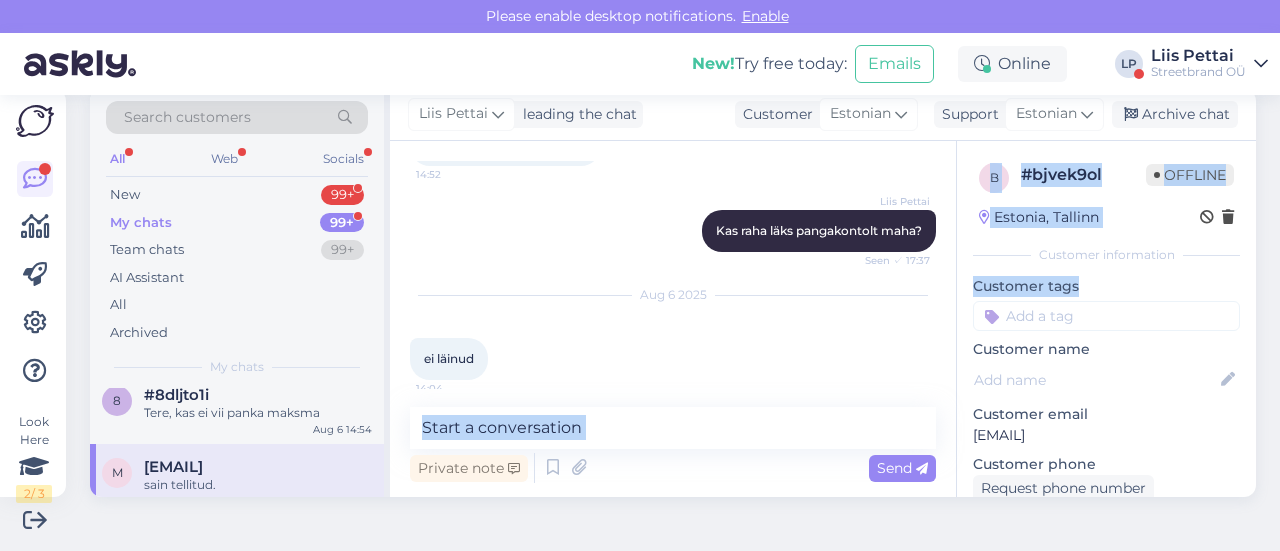 scroll, scrollTop: 327, scrollLeft: 0, axis: vertical 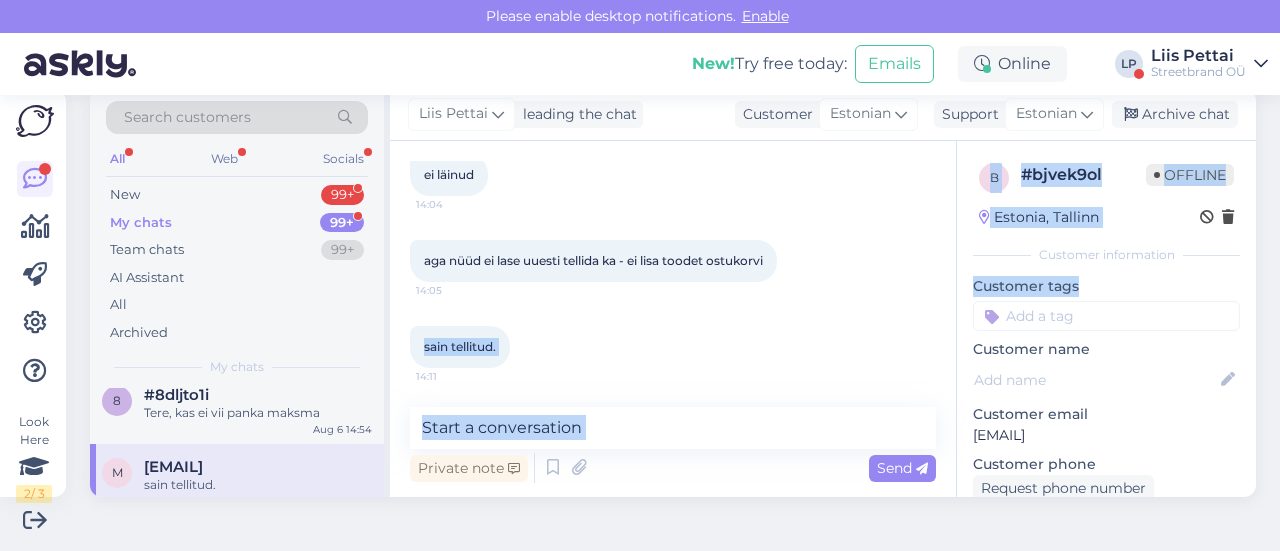 click on "Private note Send" at bounding box center (673, 468) 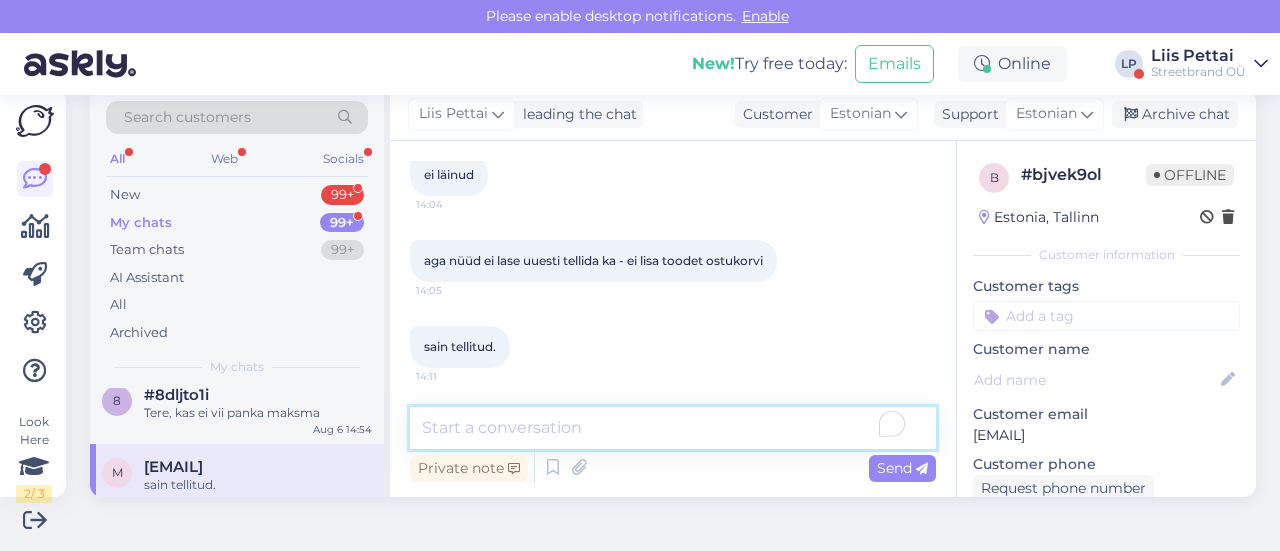 click at bounding box center (673, 428) 